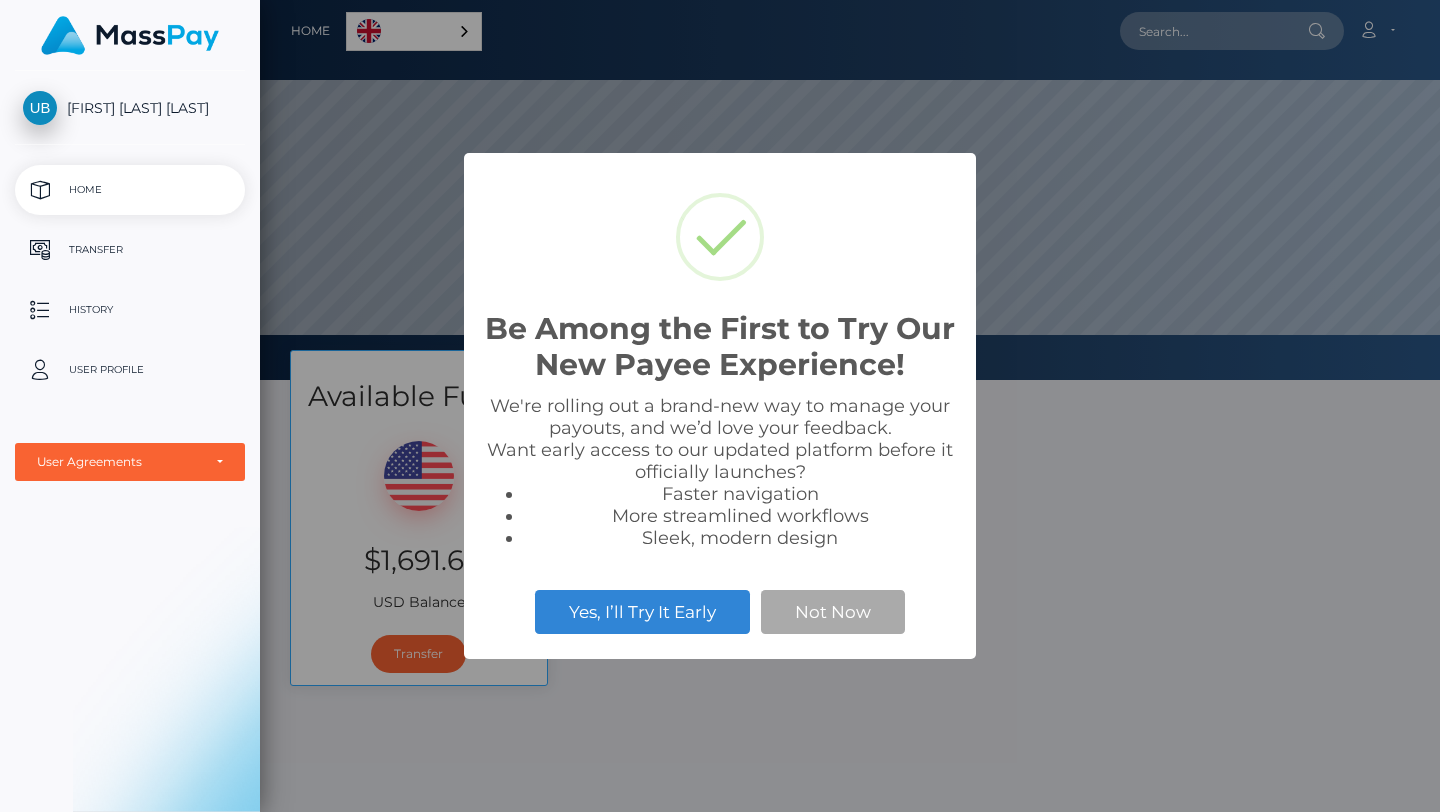 scroll, scrollTop: 0, scrollLeft: 0, axis: both 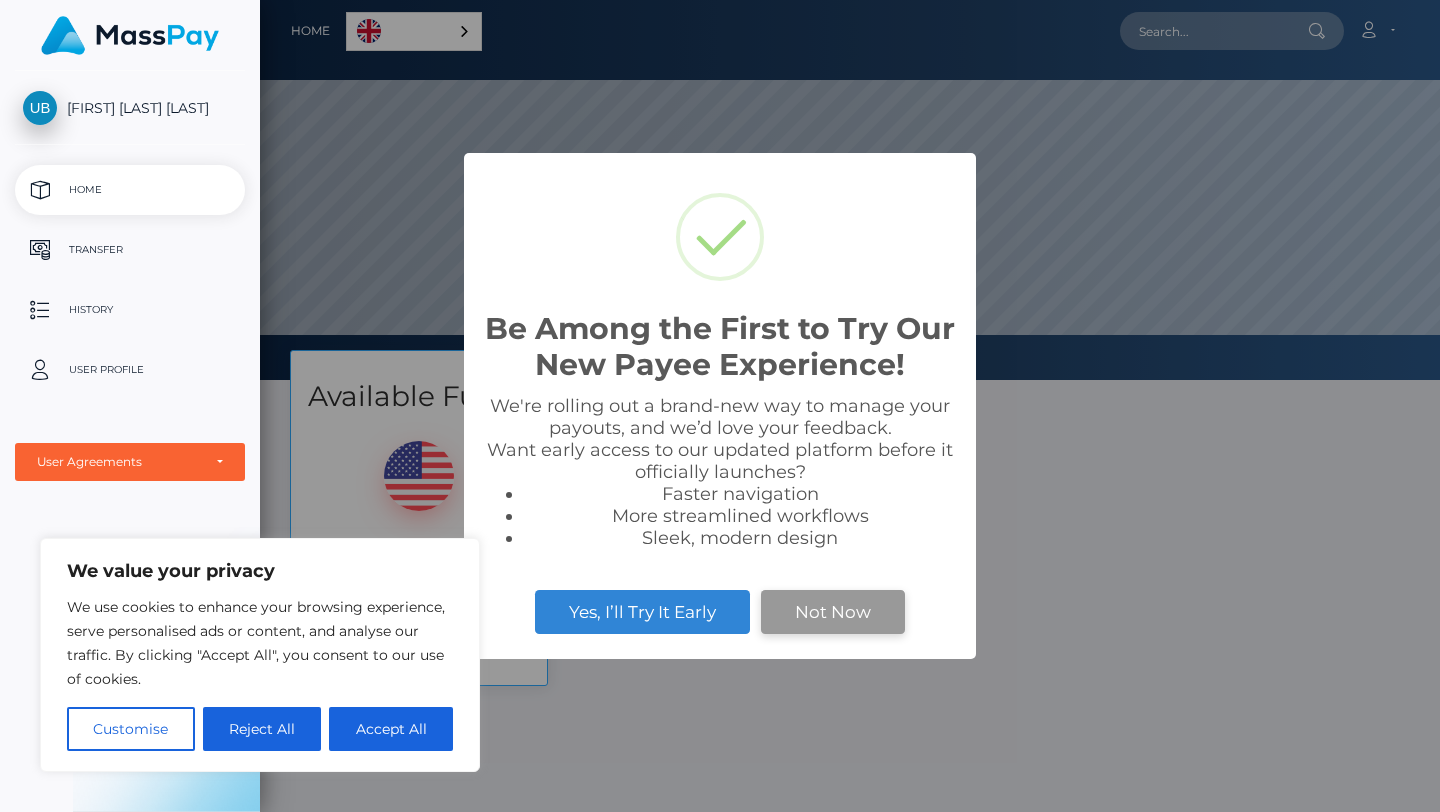 click on "Not Now" at bounding box center (833, 612) 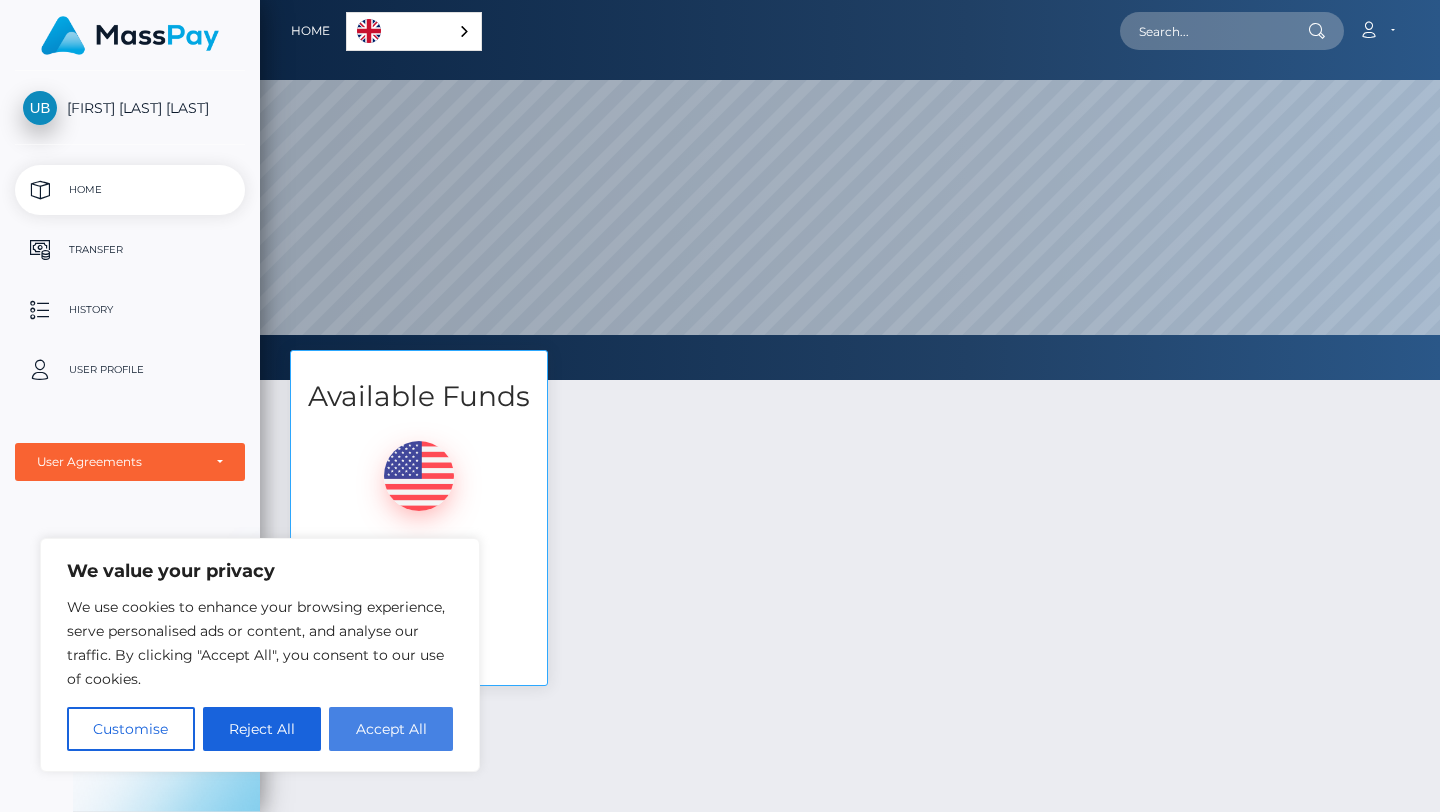 click on "Accept All" at bounding box center (391, 729) 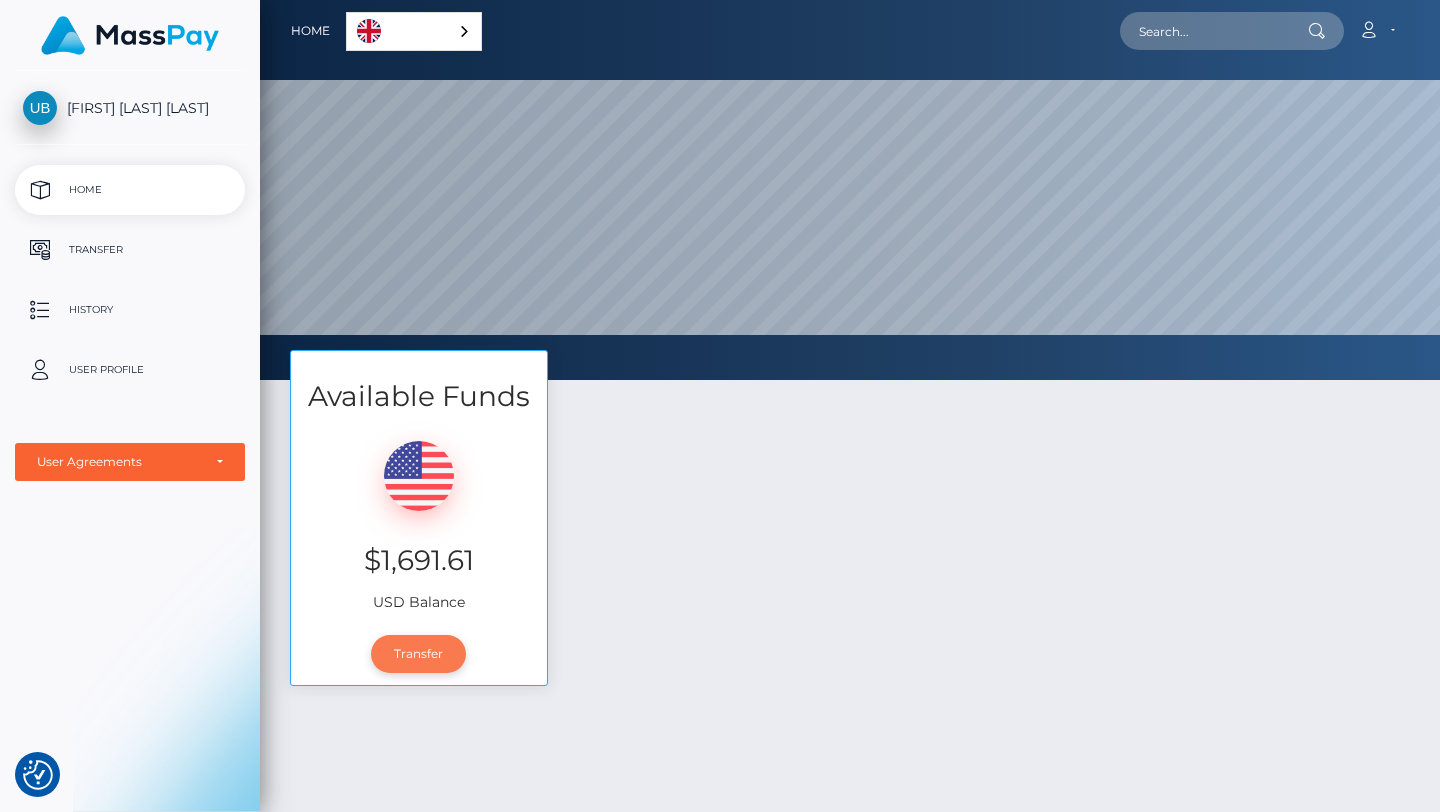 click on "Transfer" at bounding box center [418, 654] 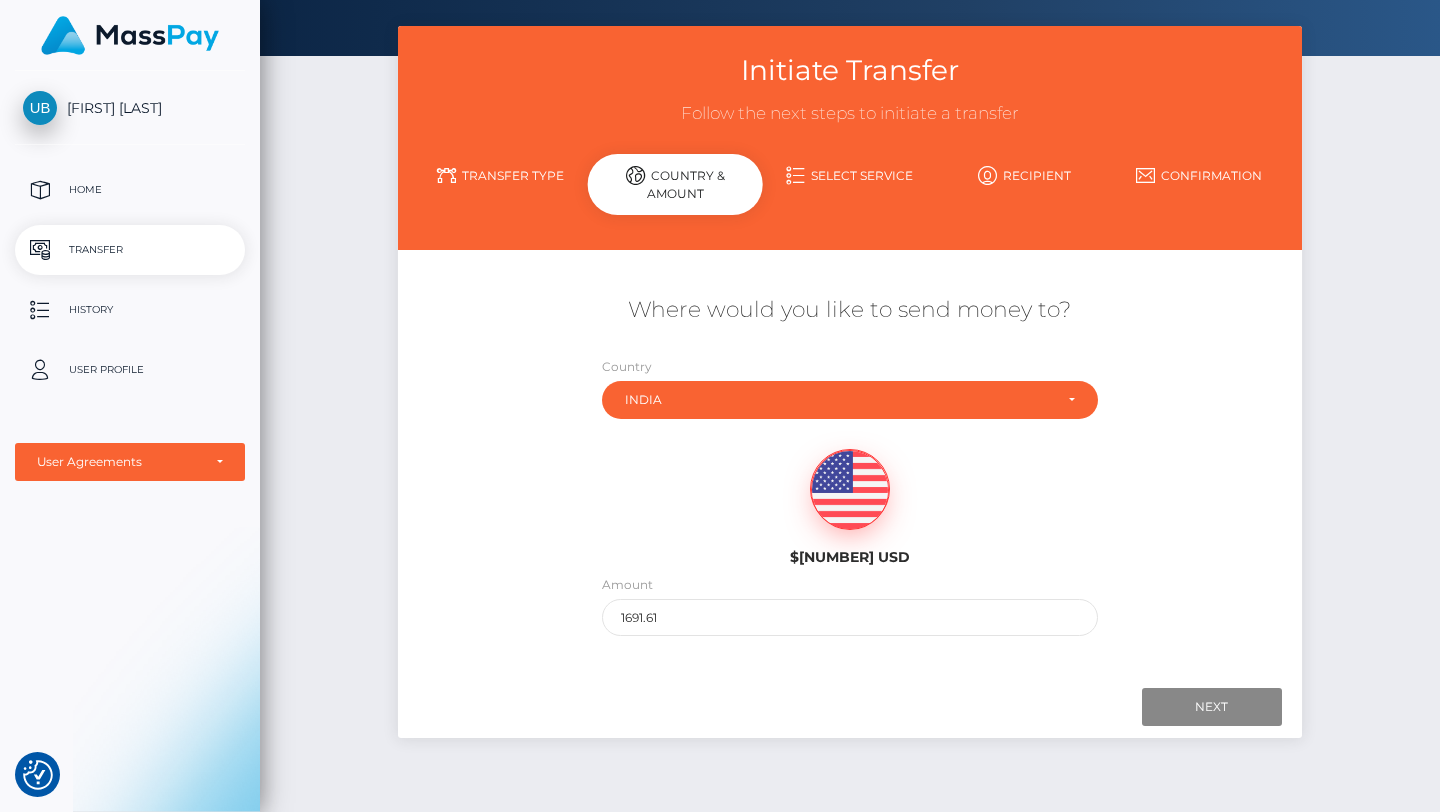 scroll, scrollTop: 81, scrollLeft: 0, axis: vertical 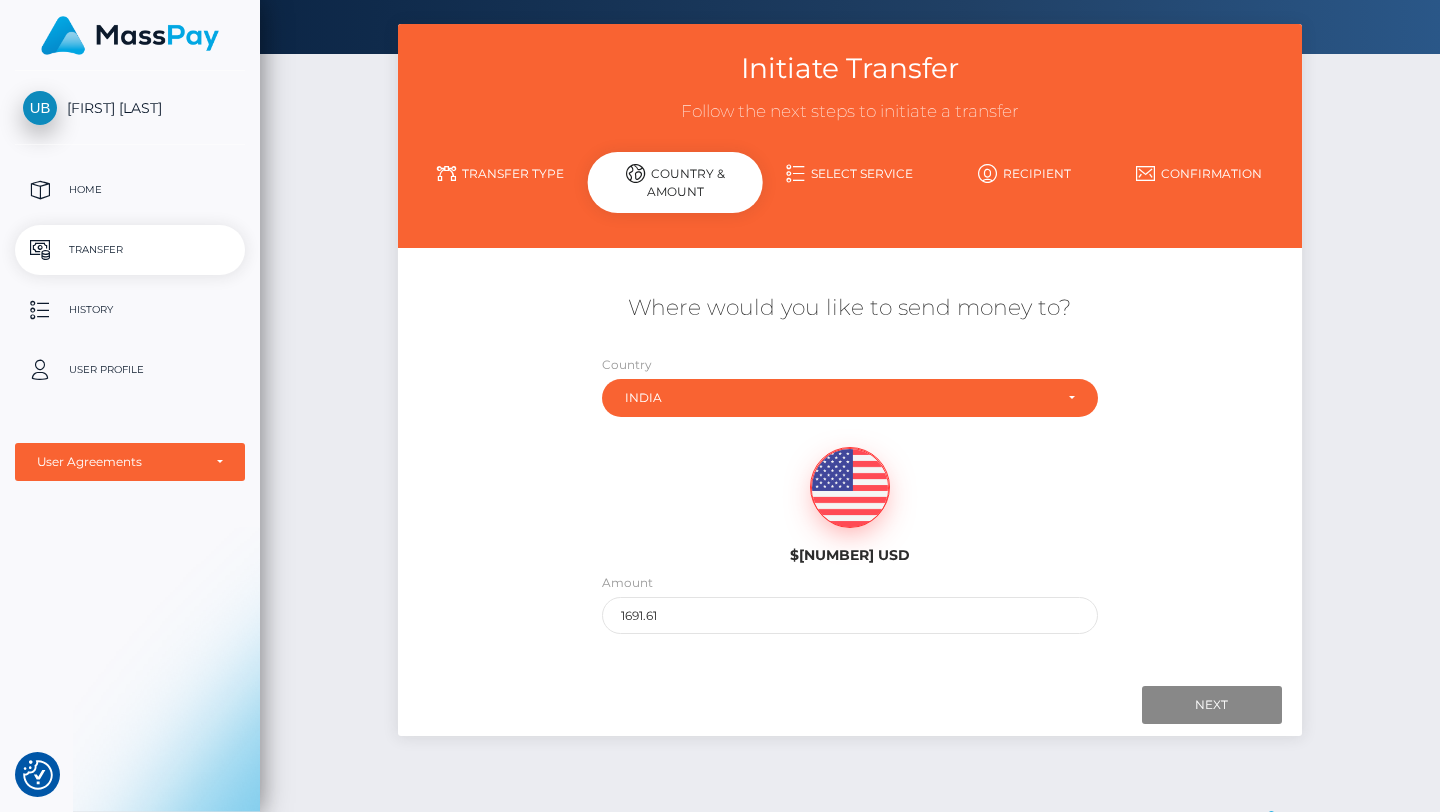 click at bounding box center [850, 488] 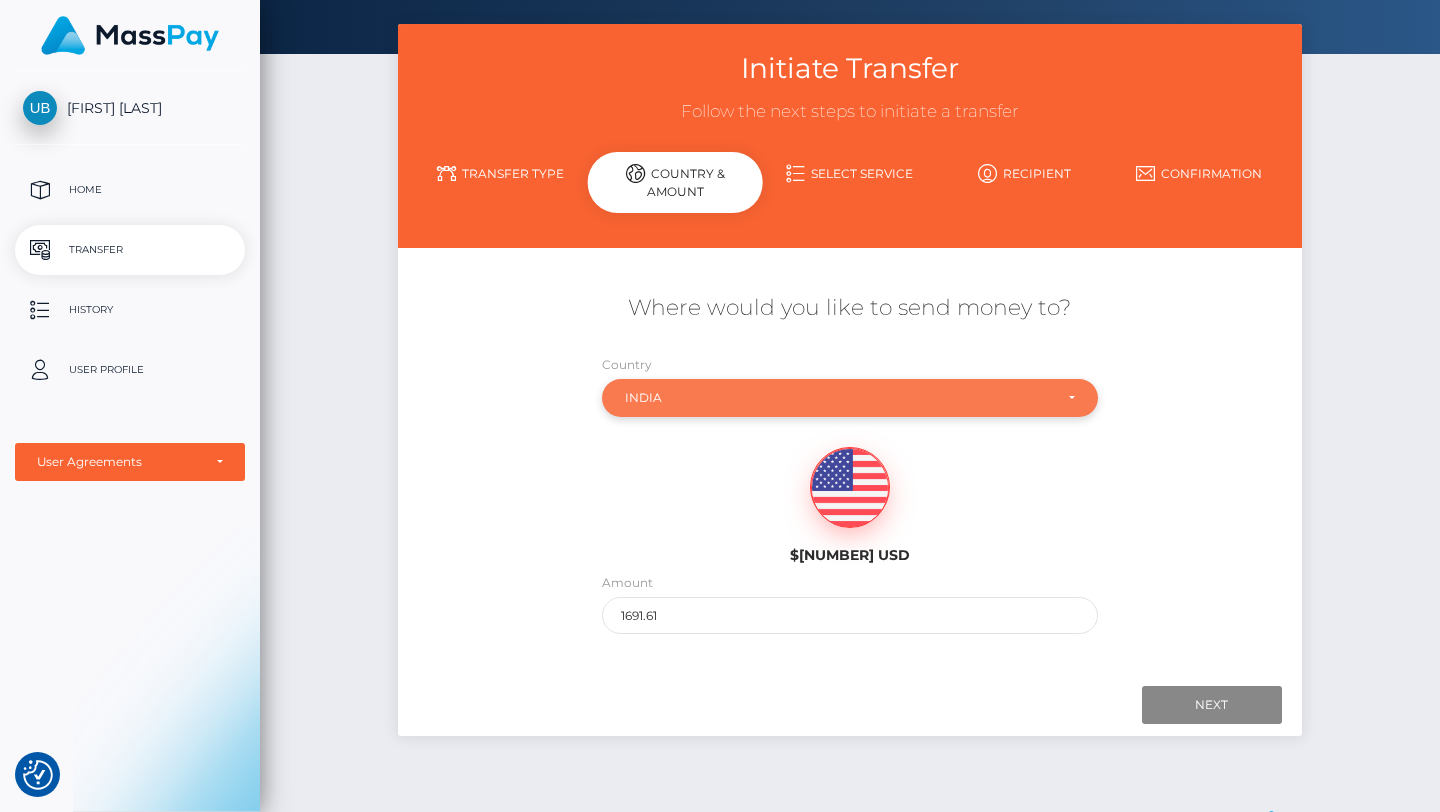 click on "India" at bounding box center [839, 398] 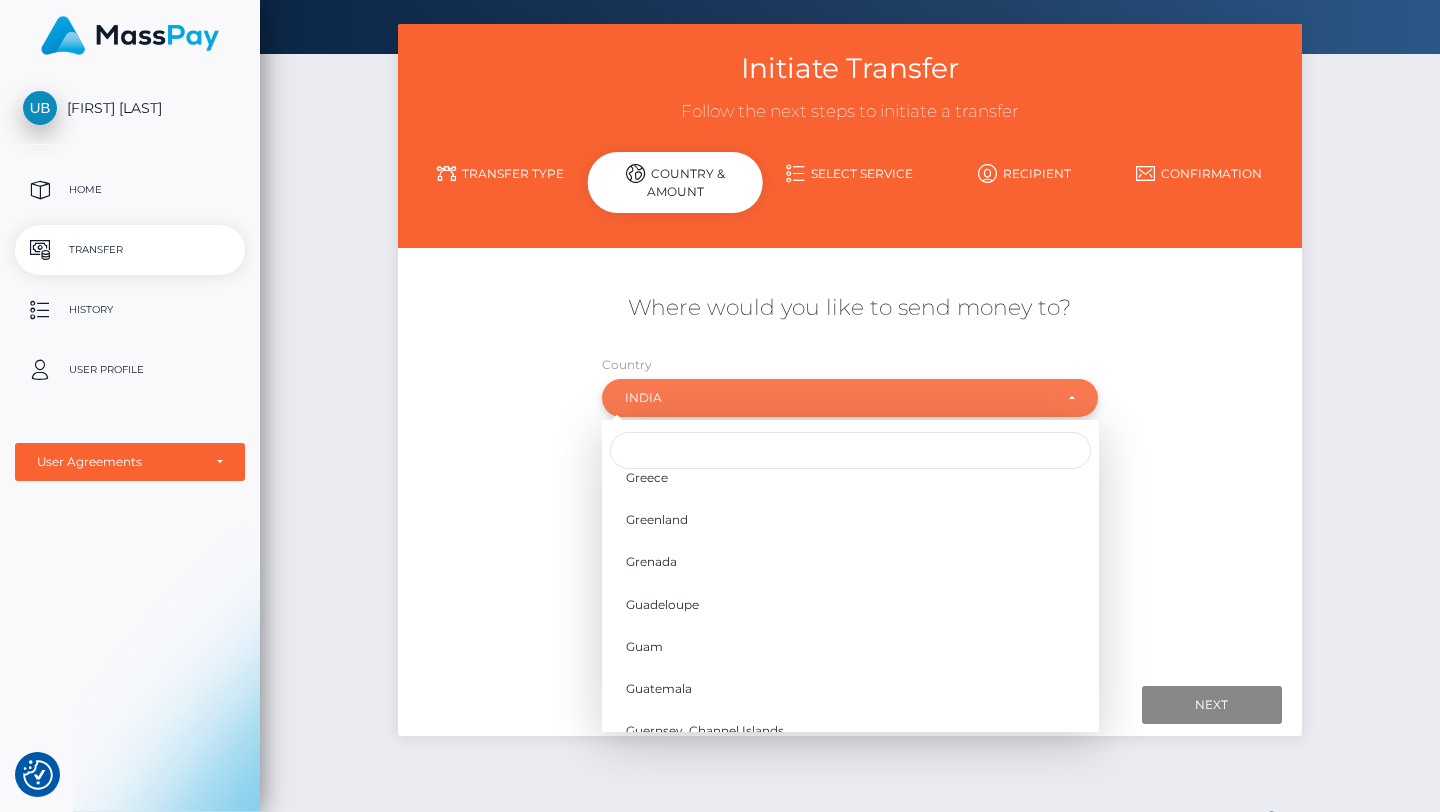click on "Abkhazia
Afghanistan
Albania
Algeria
American Samoa
Andorra
Angola
Anguilla
Antarctica" at bounding box center [850, 398] 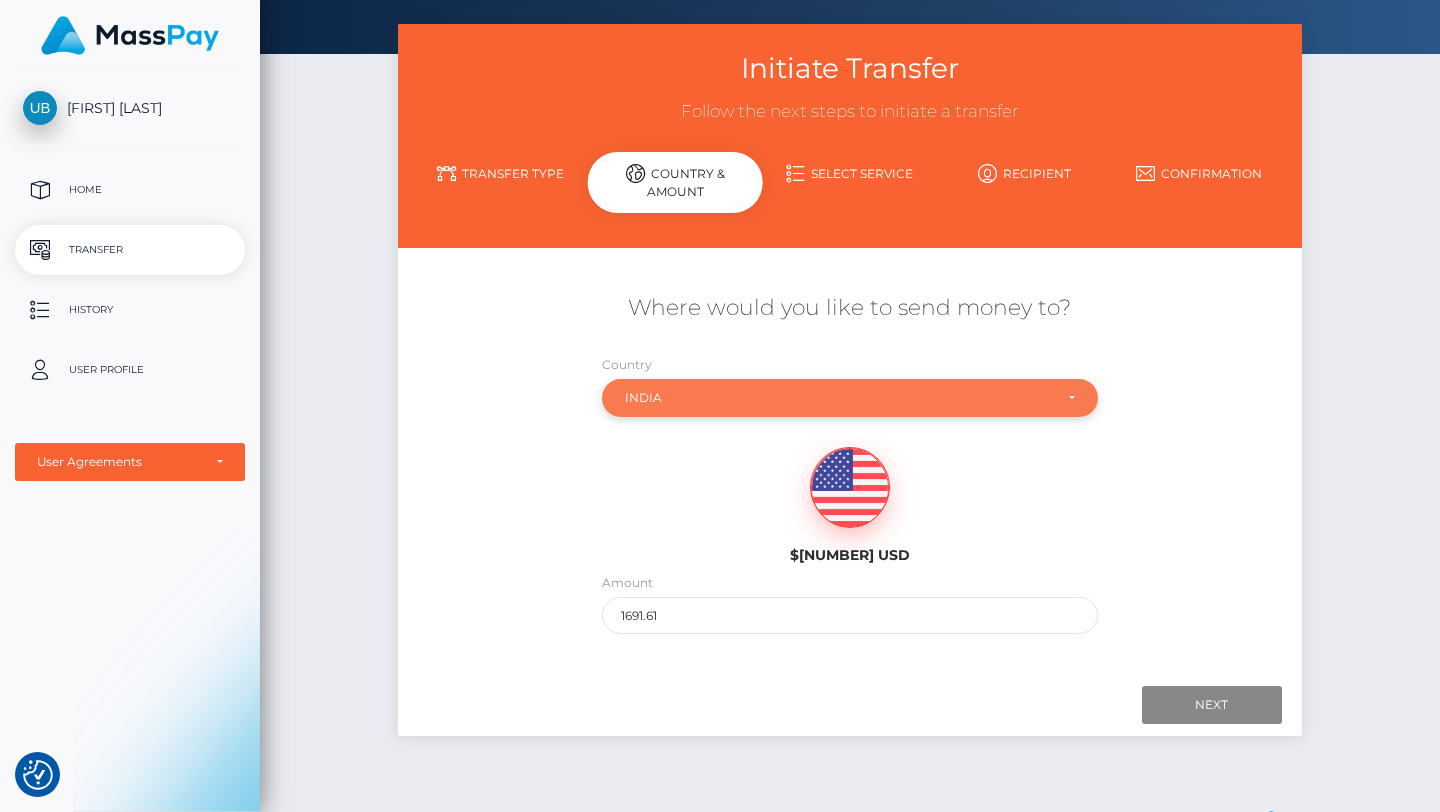 click on "India" at bounding box center (839, 398) 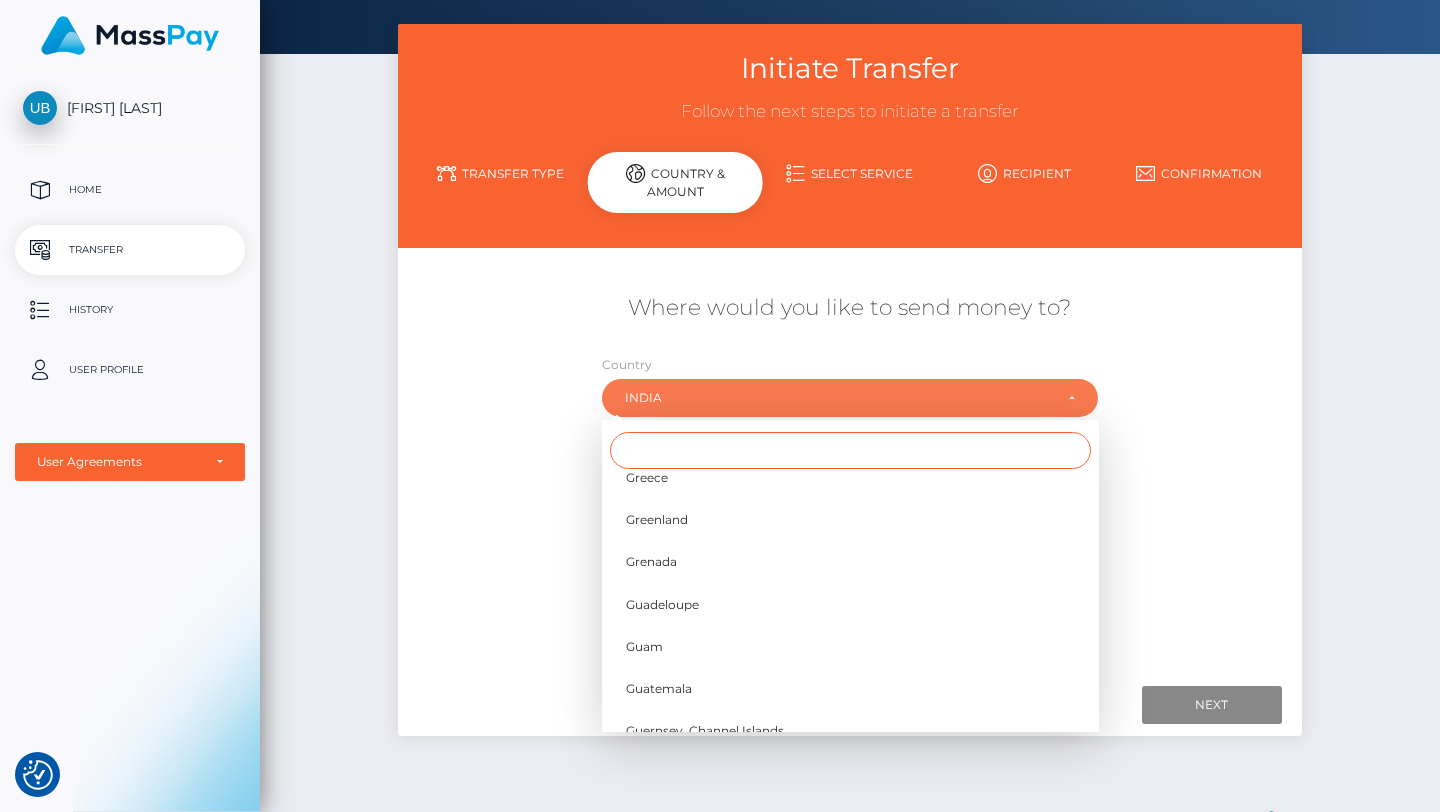 click at bounding box center (850, 450) 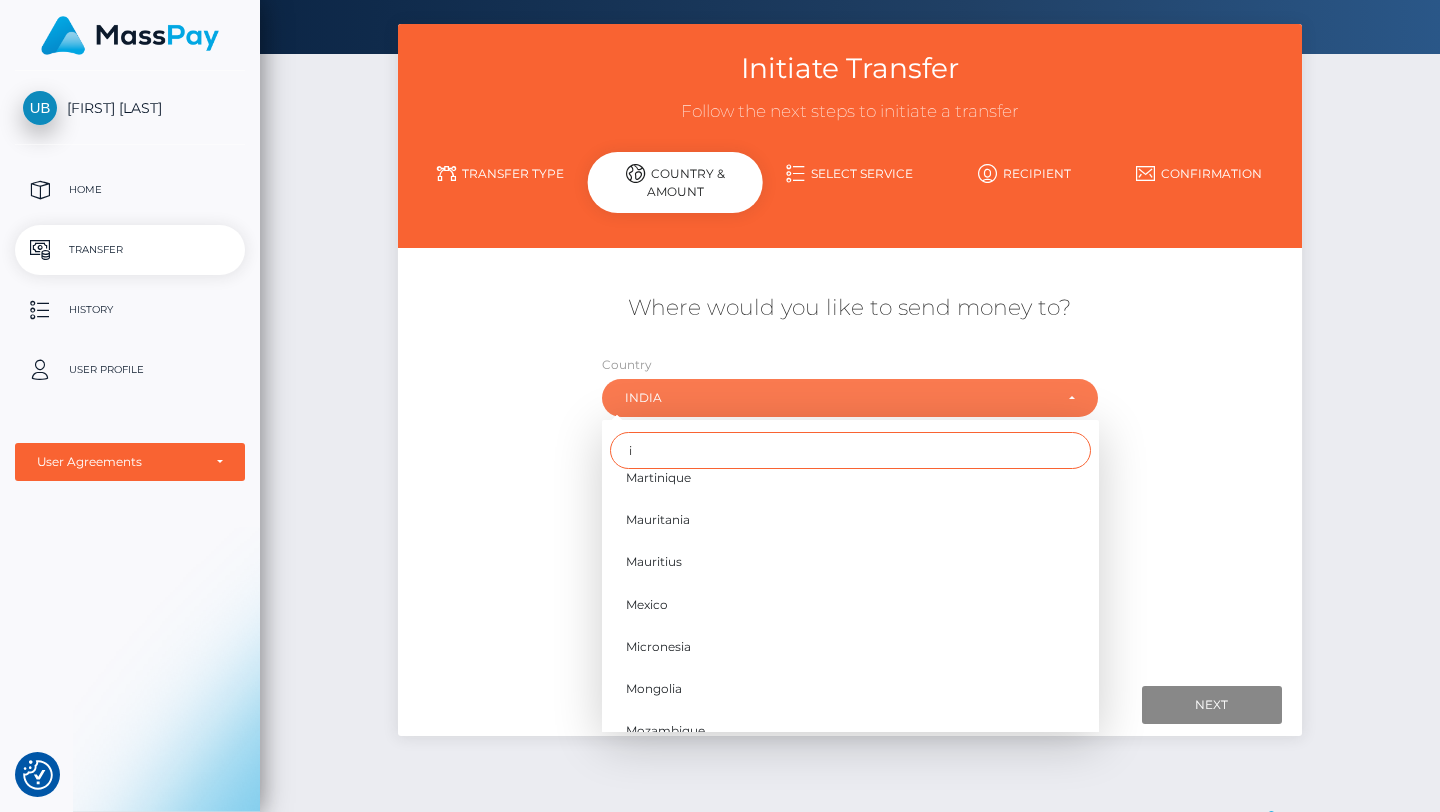 scroll, scrollTop: 0, scrollLeft: 0, axis: both 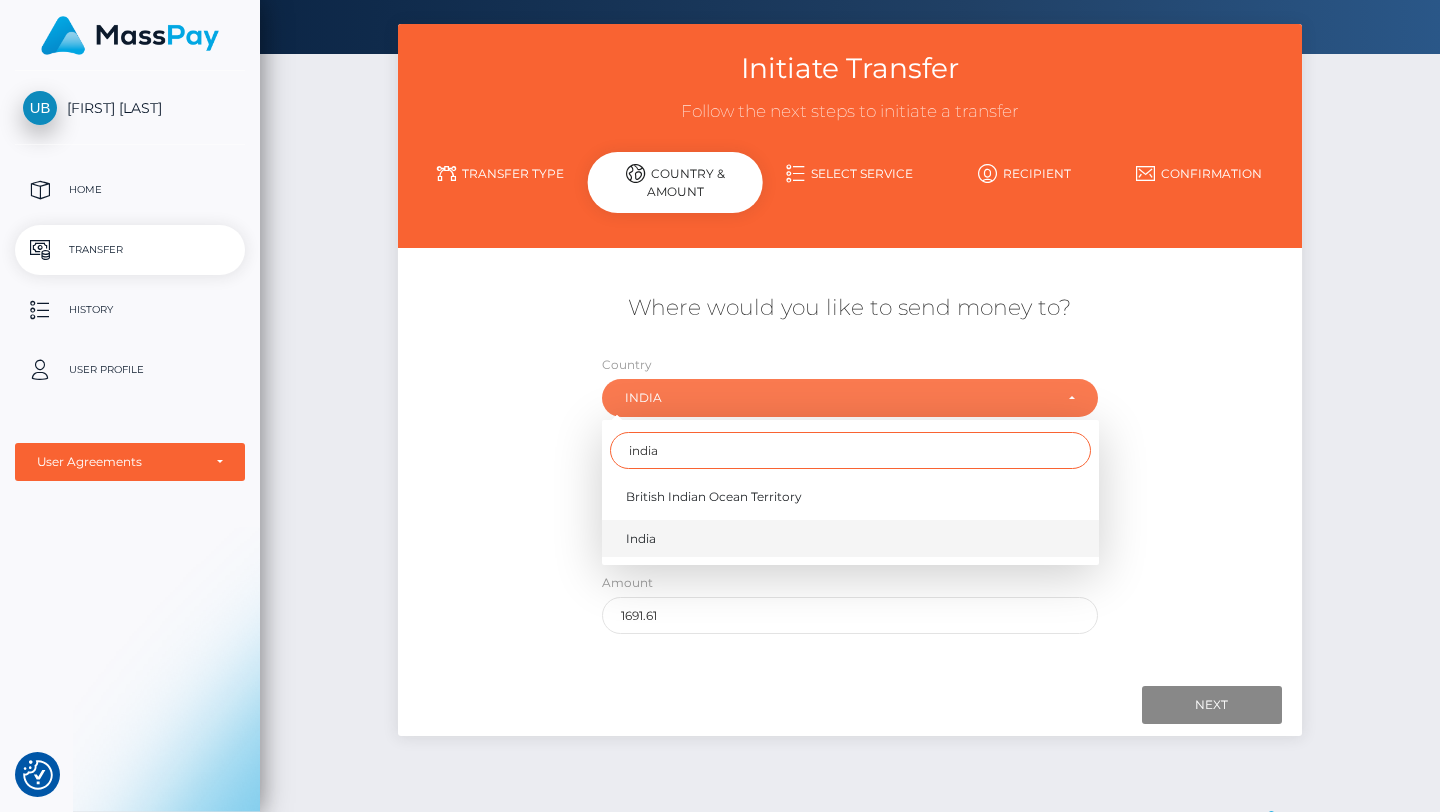 type on "india" 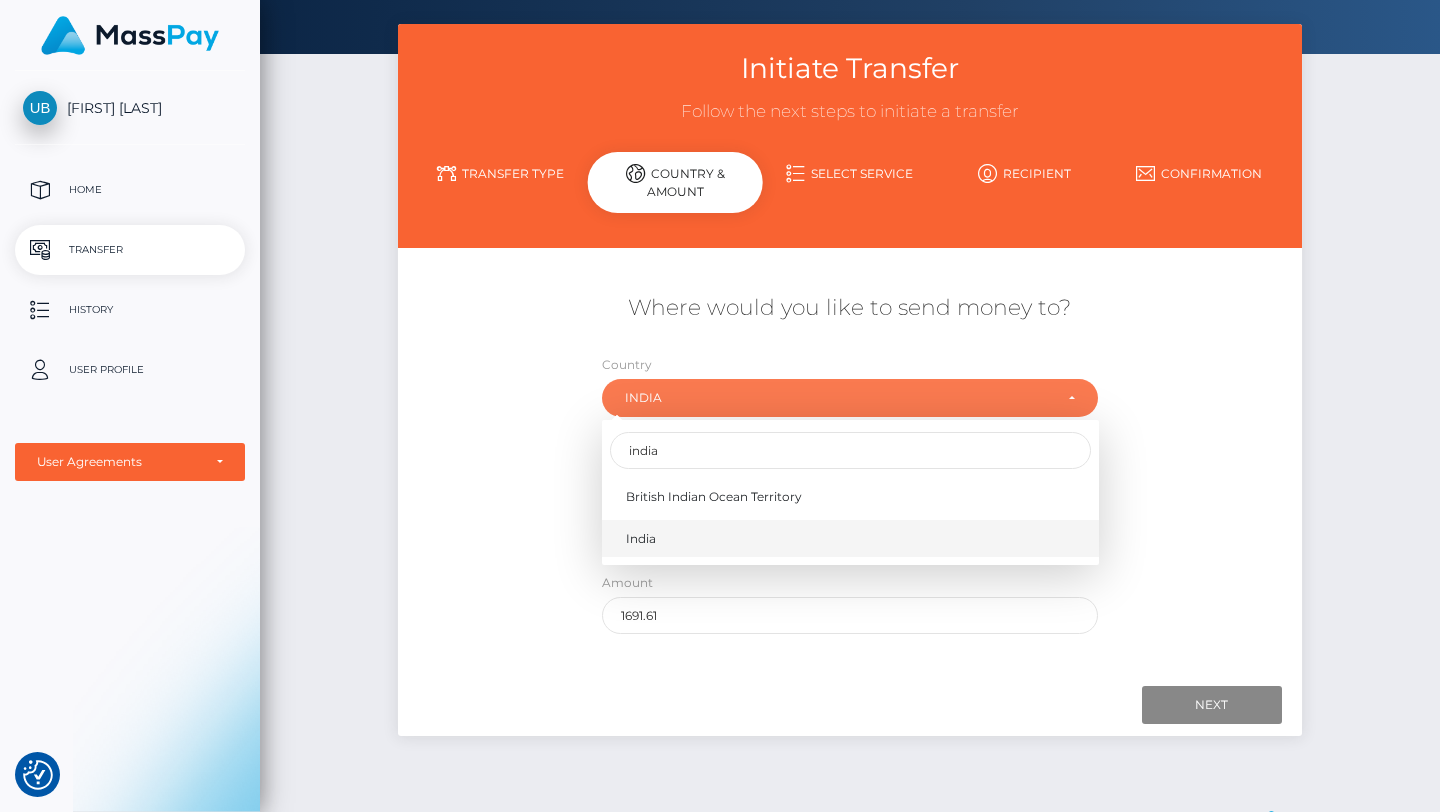 click on "India" at bounding box center [850, 538] 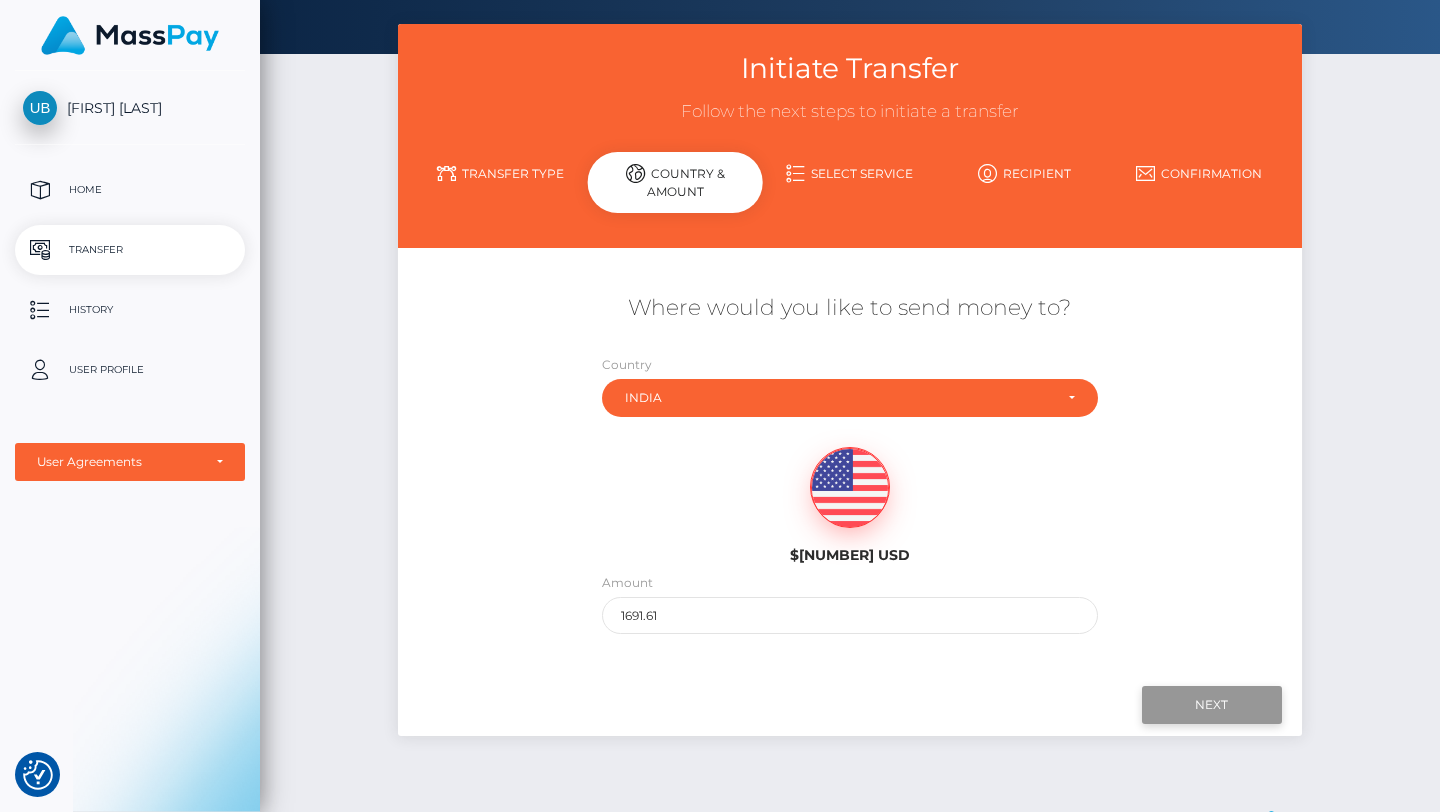 click on "Next" at bounding box center (1212, 705) 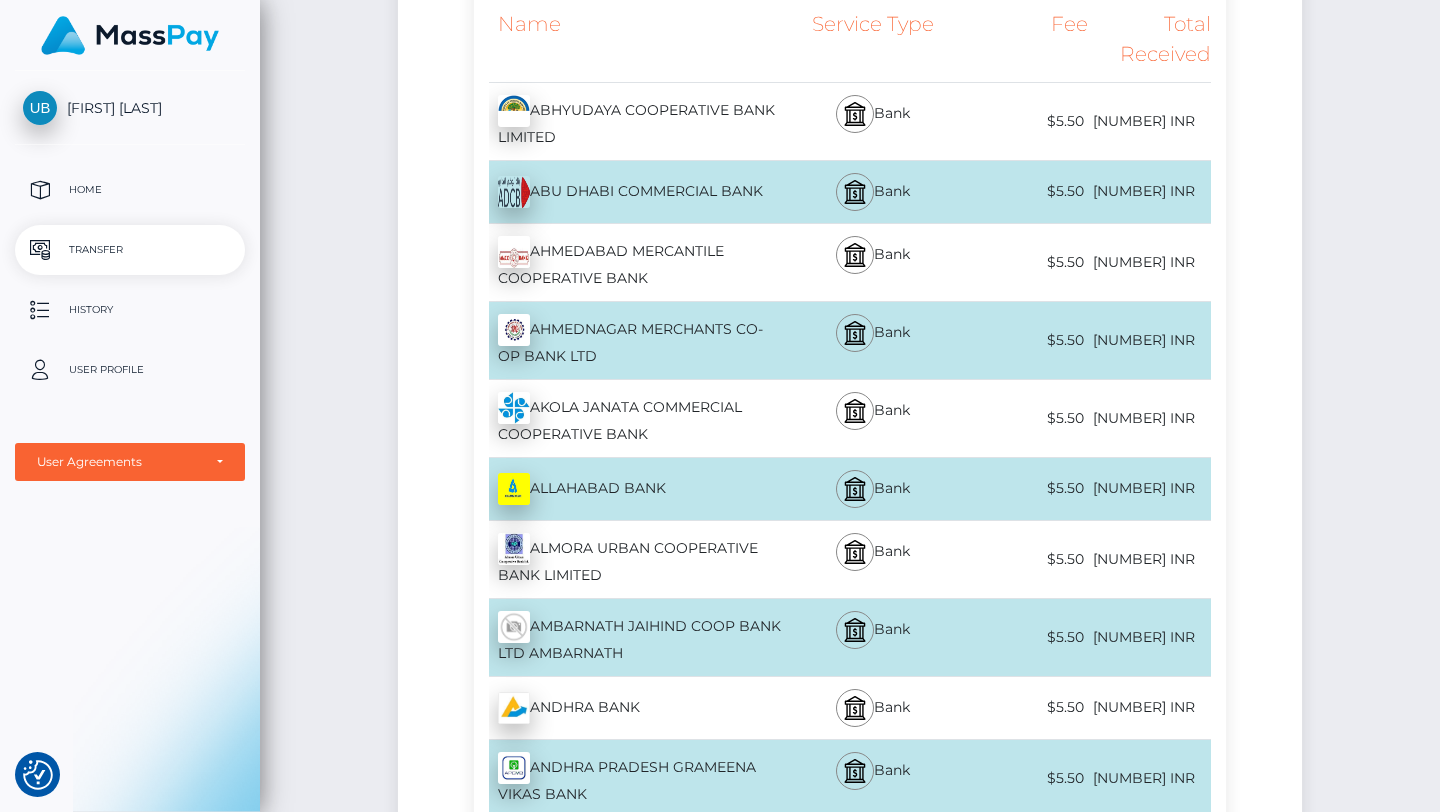 scroll, scrollTop: 7737, scrollLeft: 0, axis: vertical 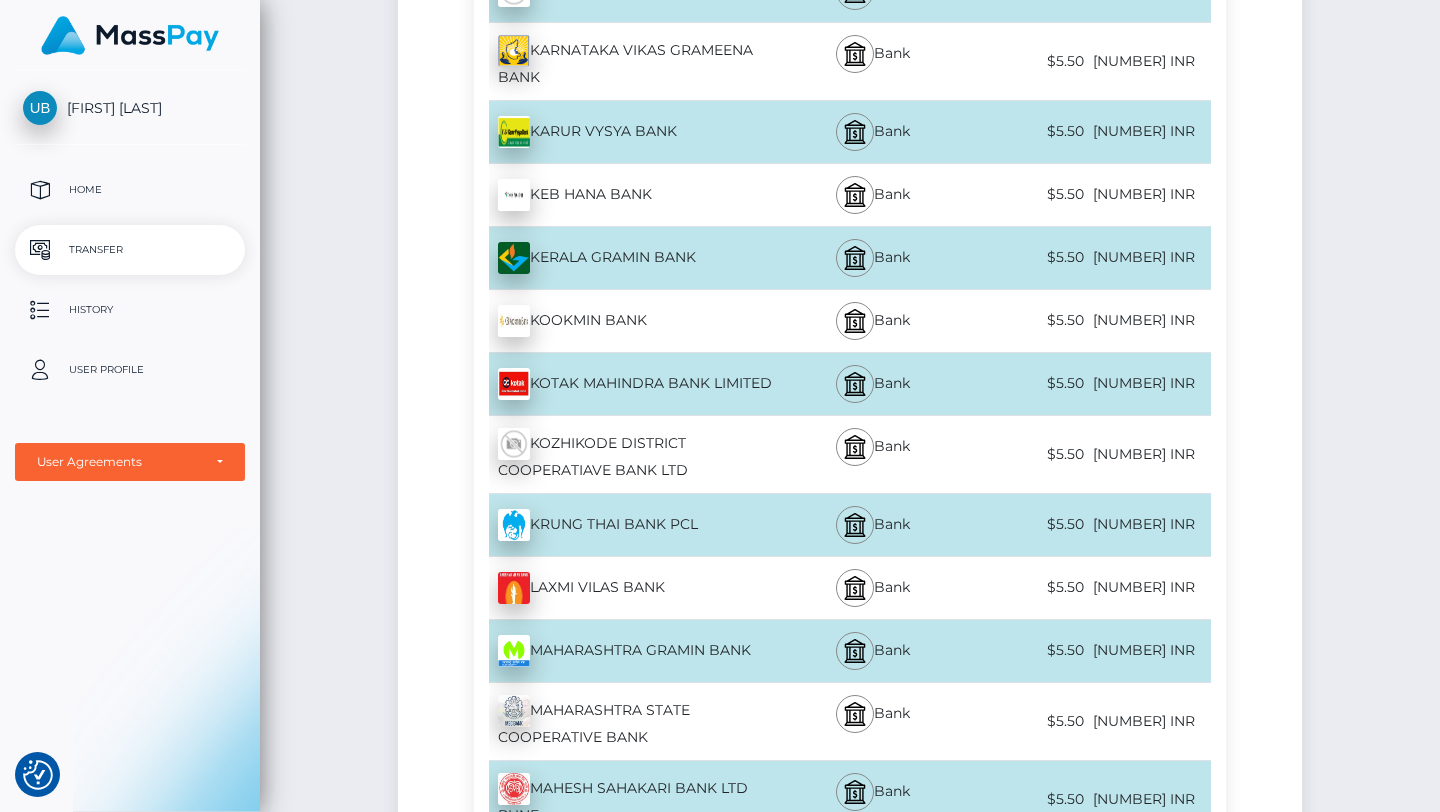 click on "Bank" at bounding box center (873, 384) 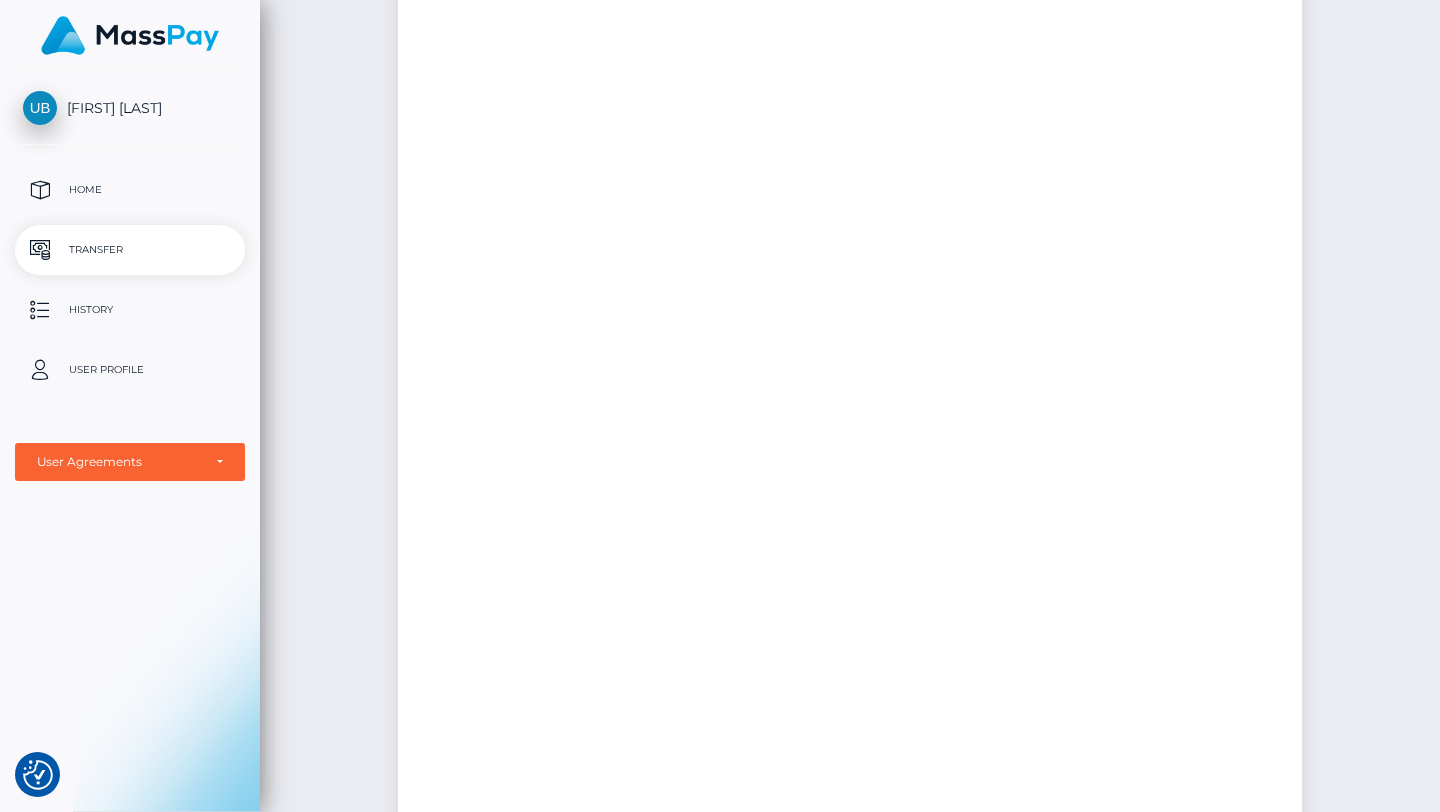 scroll, scrollTop: 0, scrollLeft: 0, axis: both 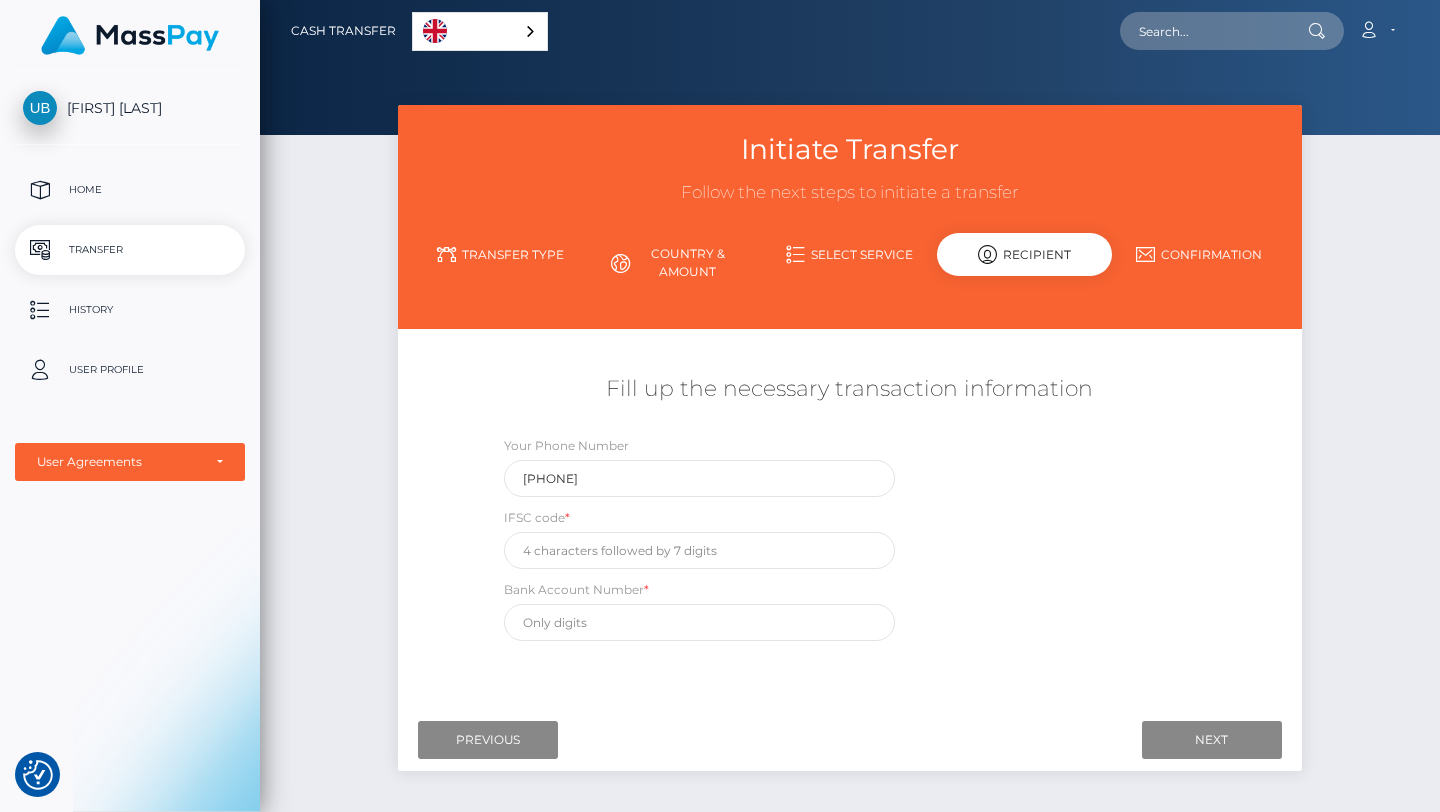 click on "Select Service" at bounding box center (850, 254) 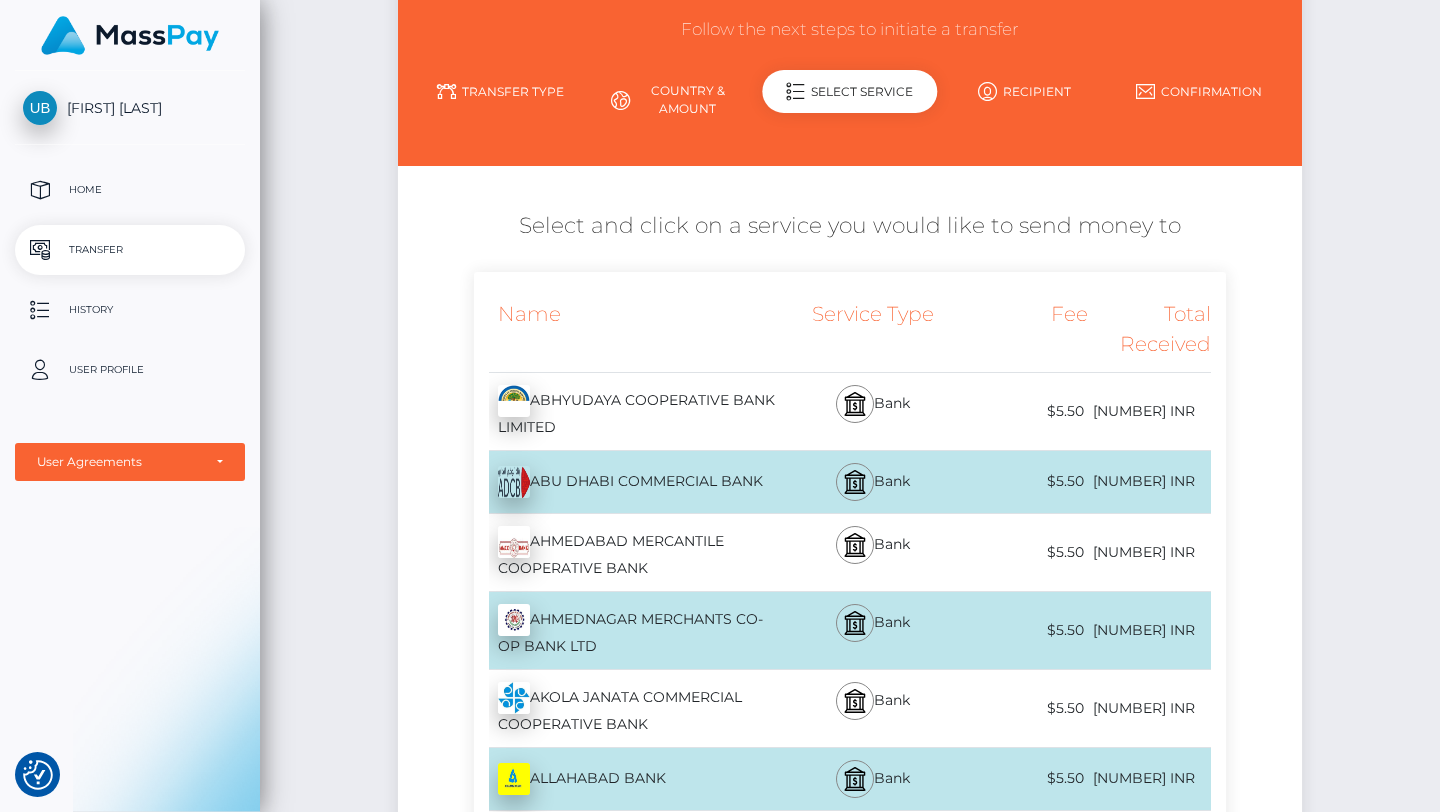 scroll, scrollTop: 7737, scrollLeft: 0, axis: vertical 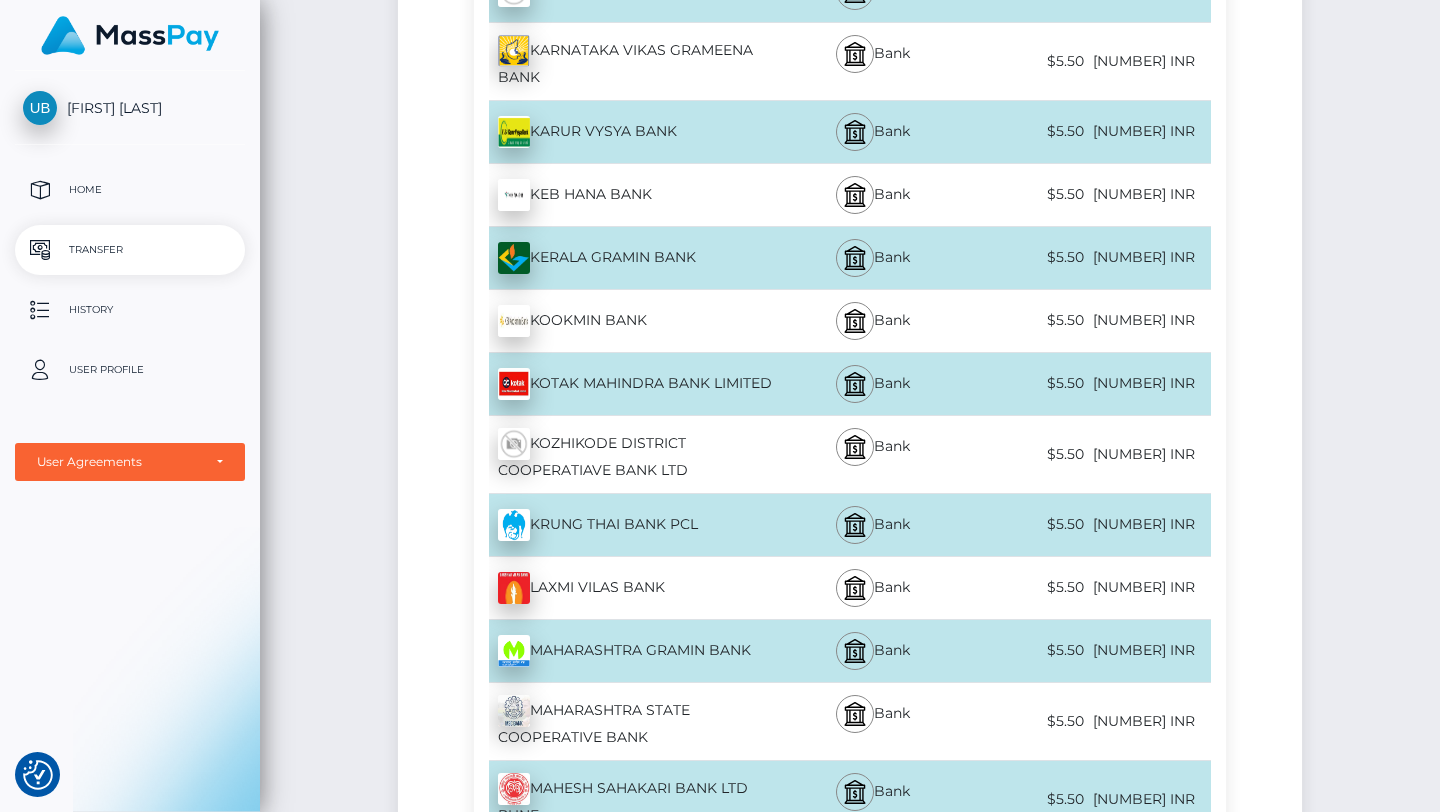 click on "KOTAK MAHINDRA BANK LIMITED  - INR" at bounding box center [627, 384] 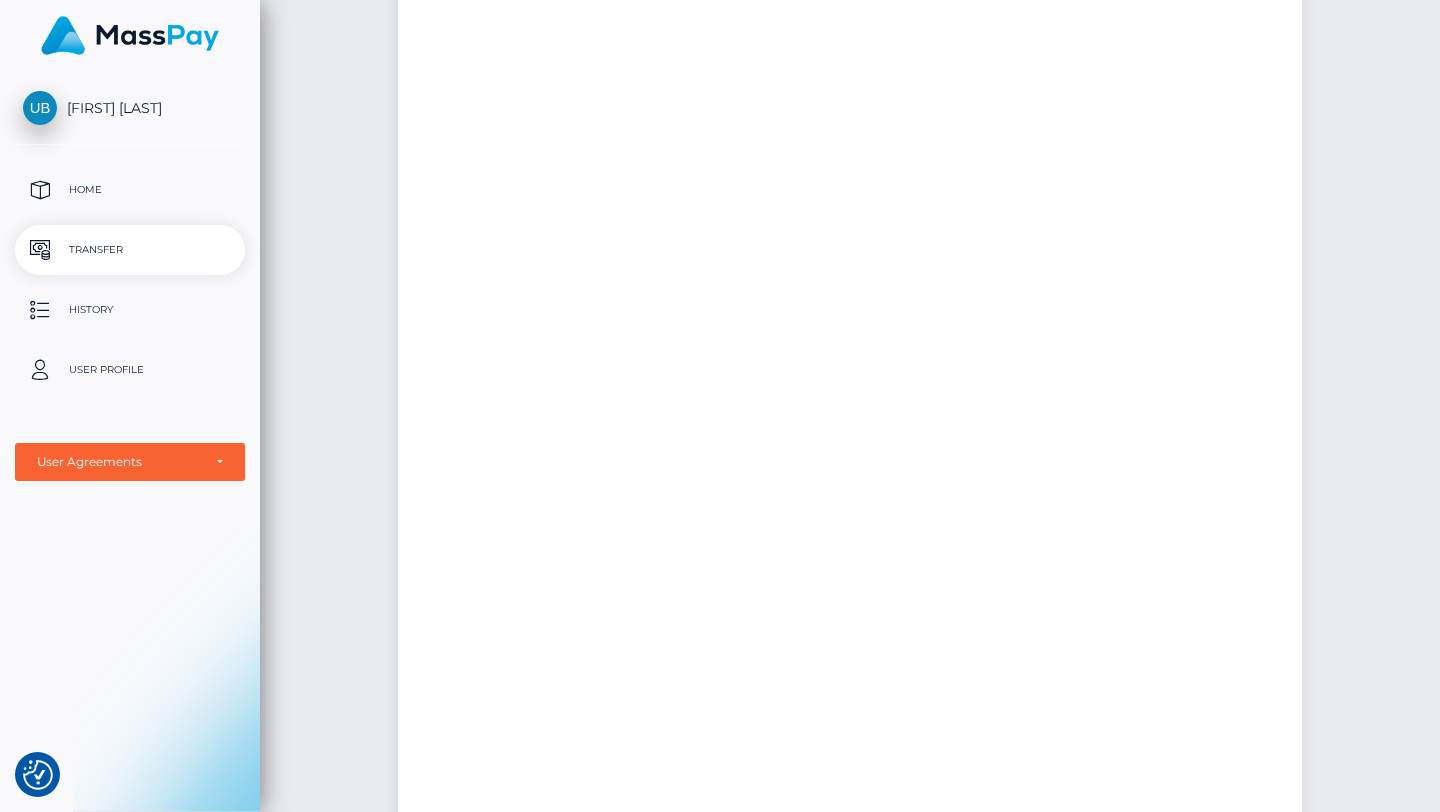 scroll, scrollTop: 0, scrollLeft: 0, axis: both 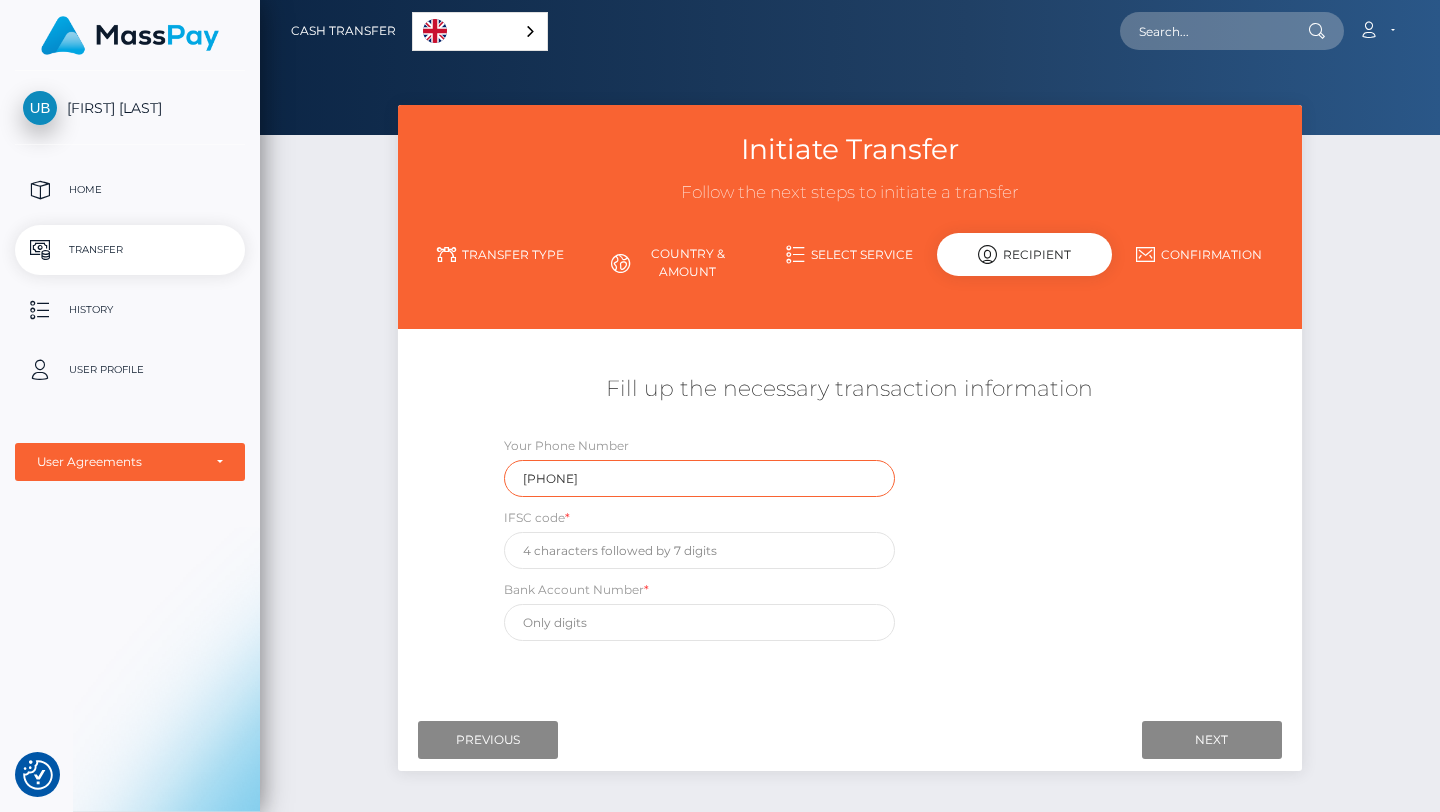 click on "[PHONE]" at bounding box center (700, 478) 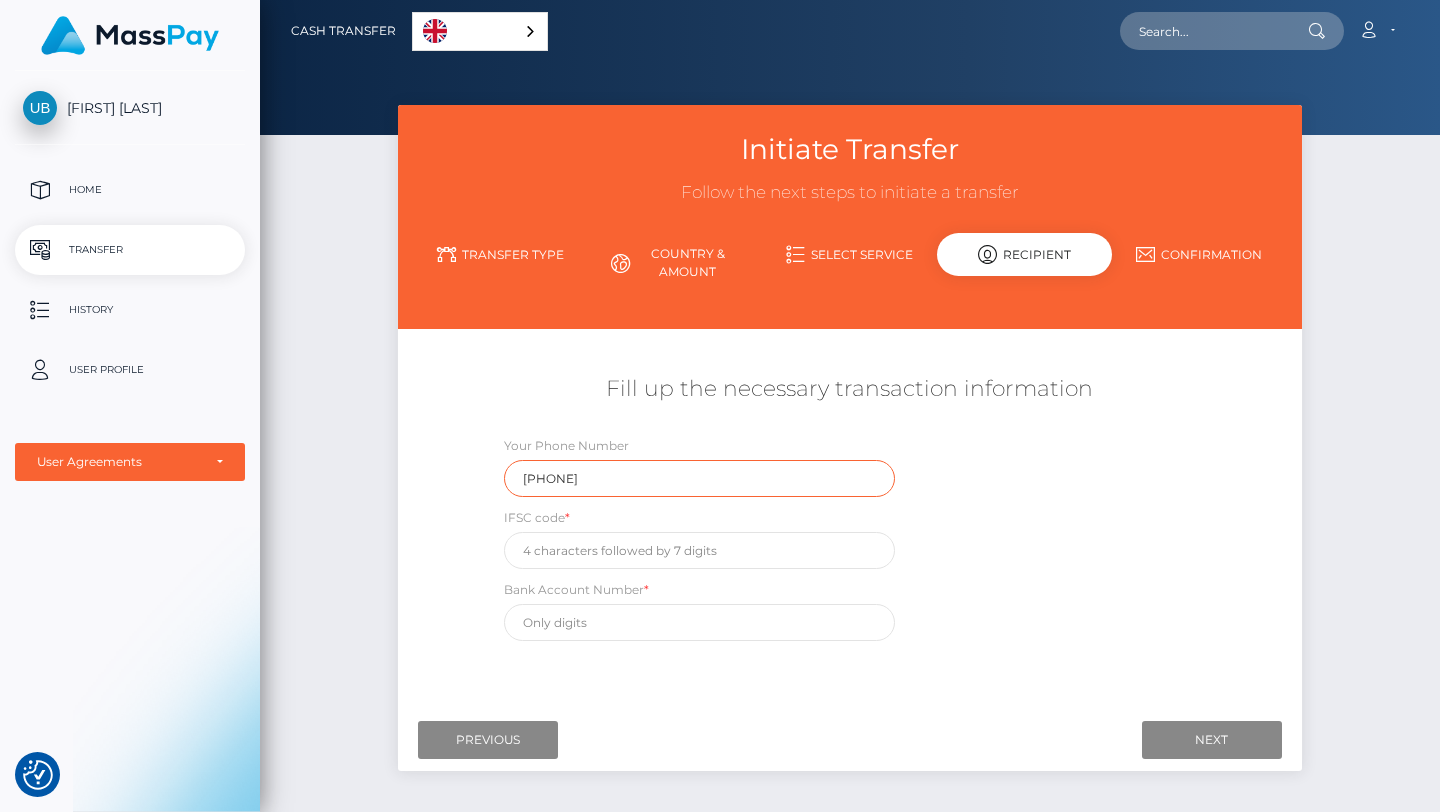 type on "[PHONE]" 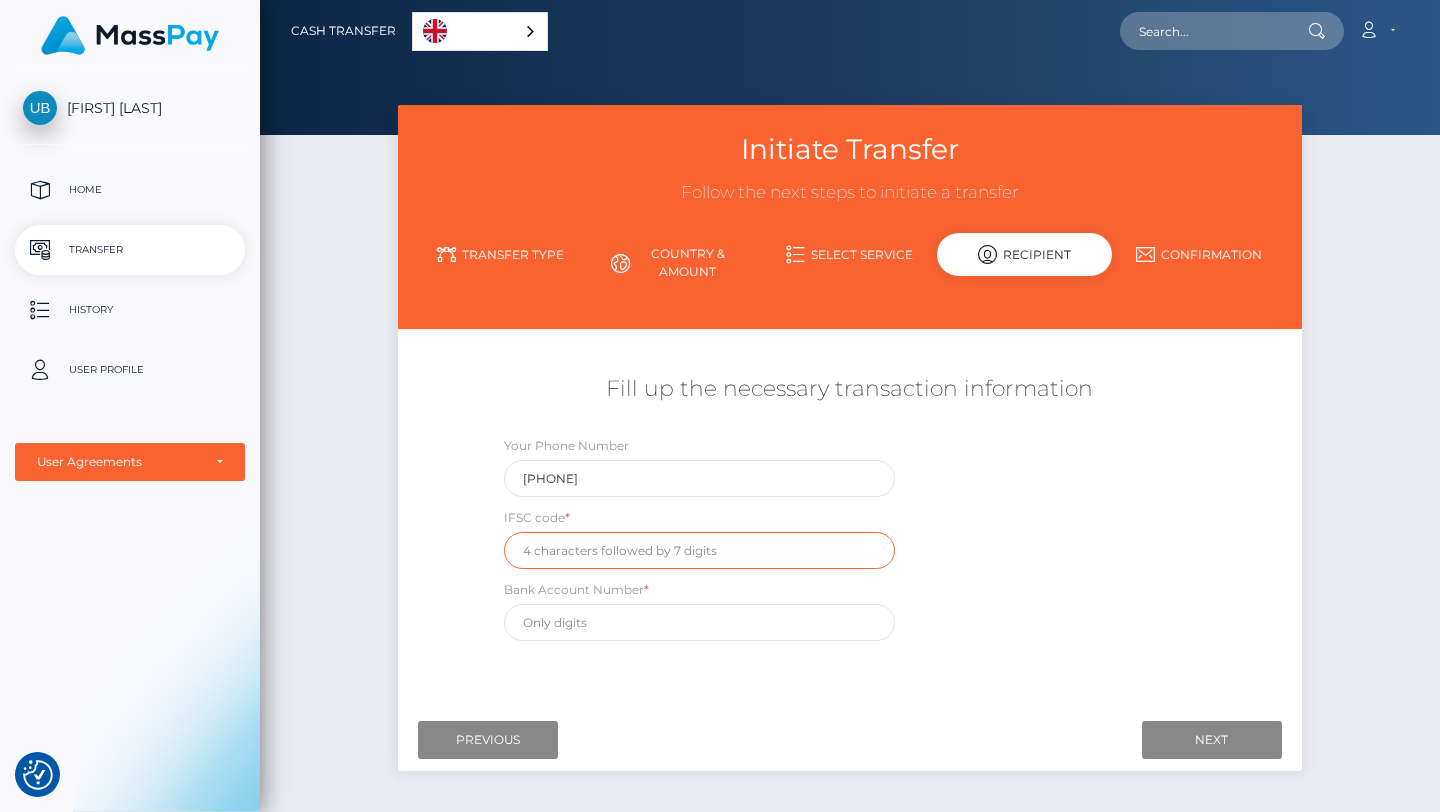 click at bounding box center [700, 550] 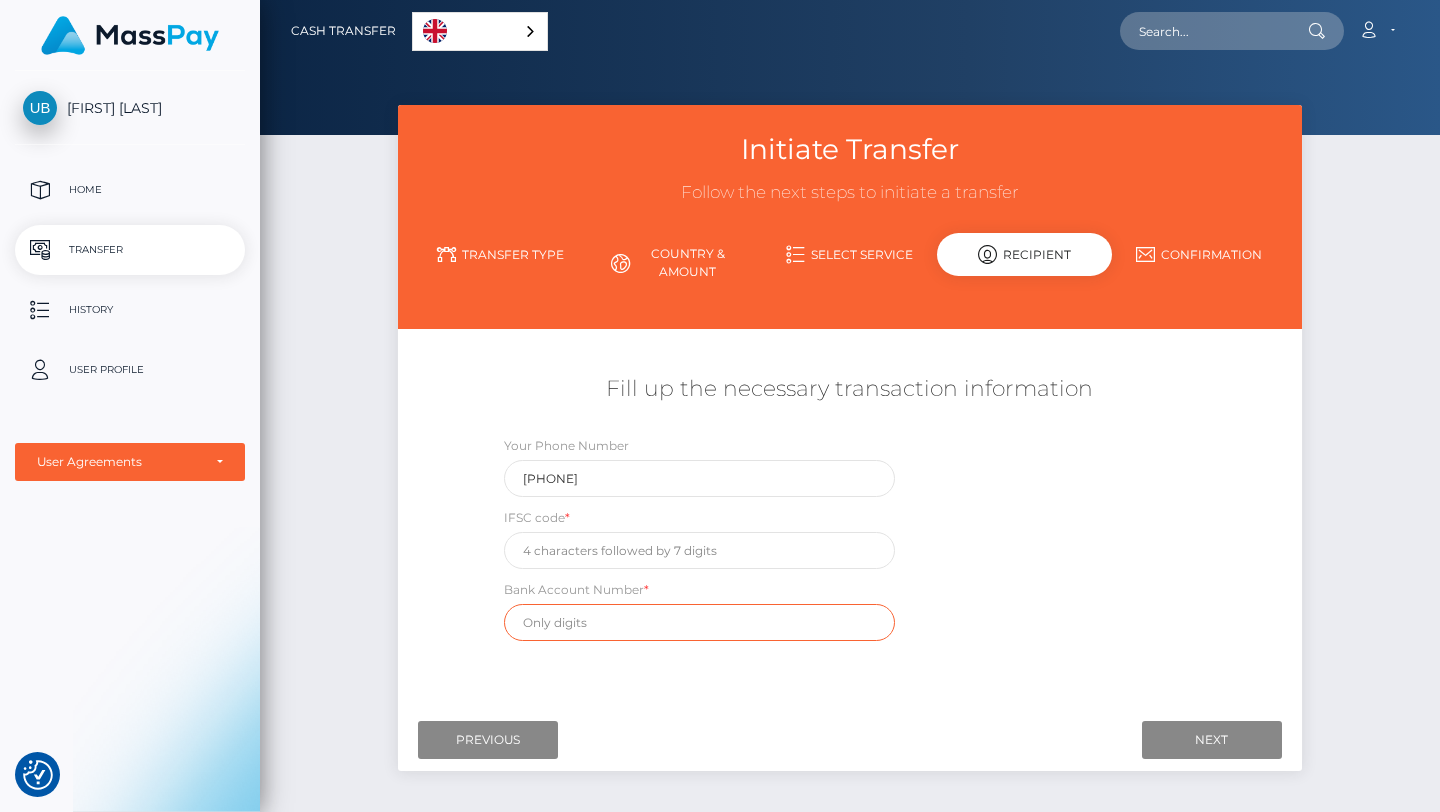 click at bounding box center [700, 622] 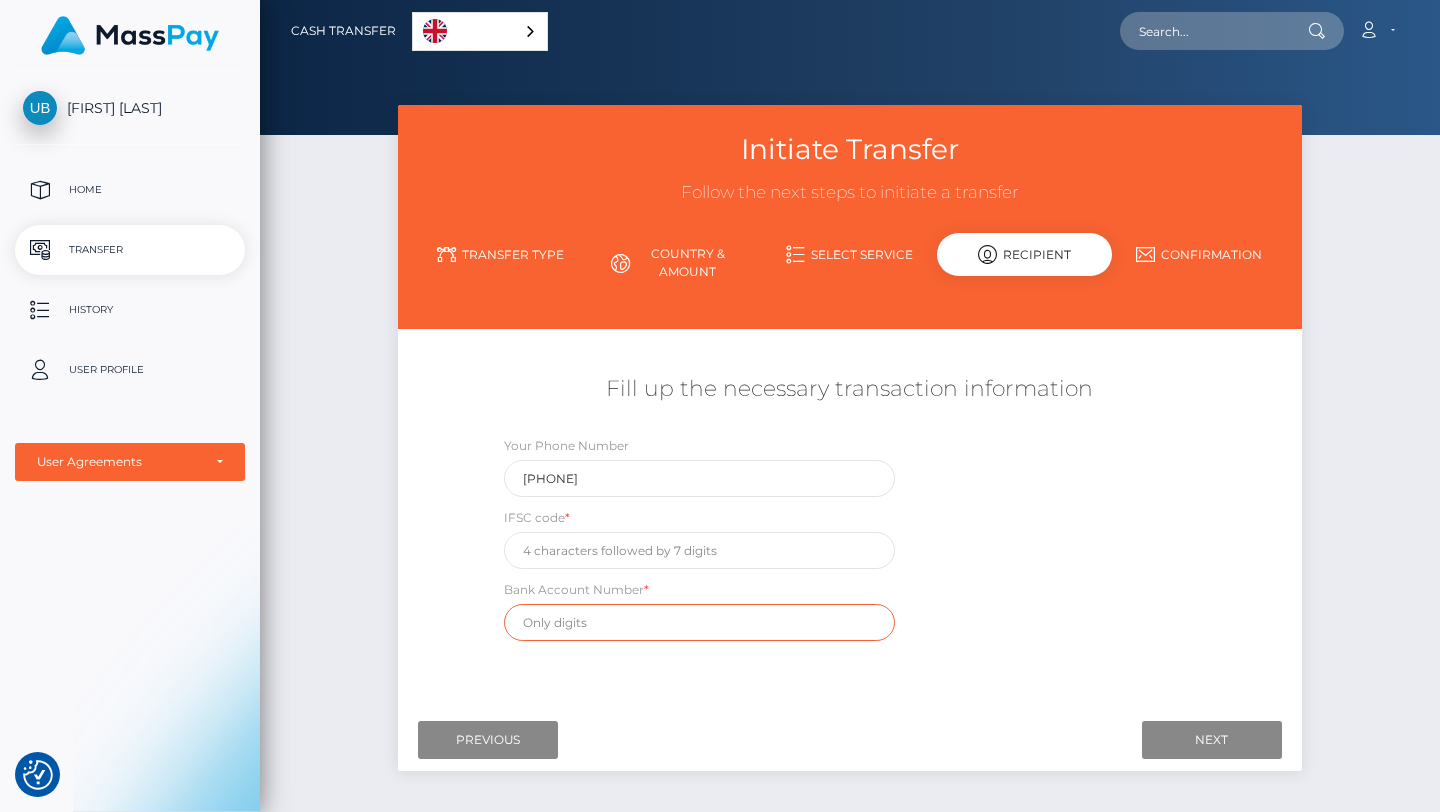 click at bounding box center (700, 622) 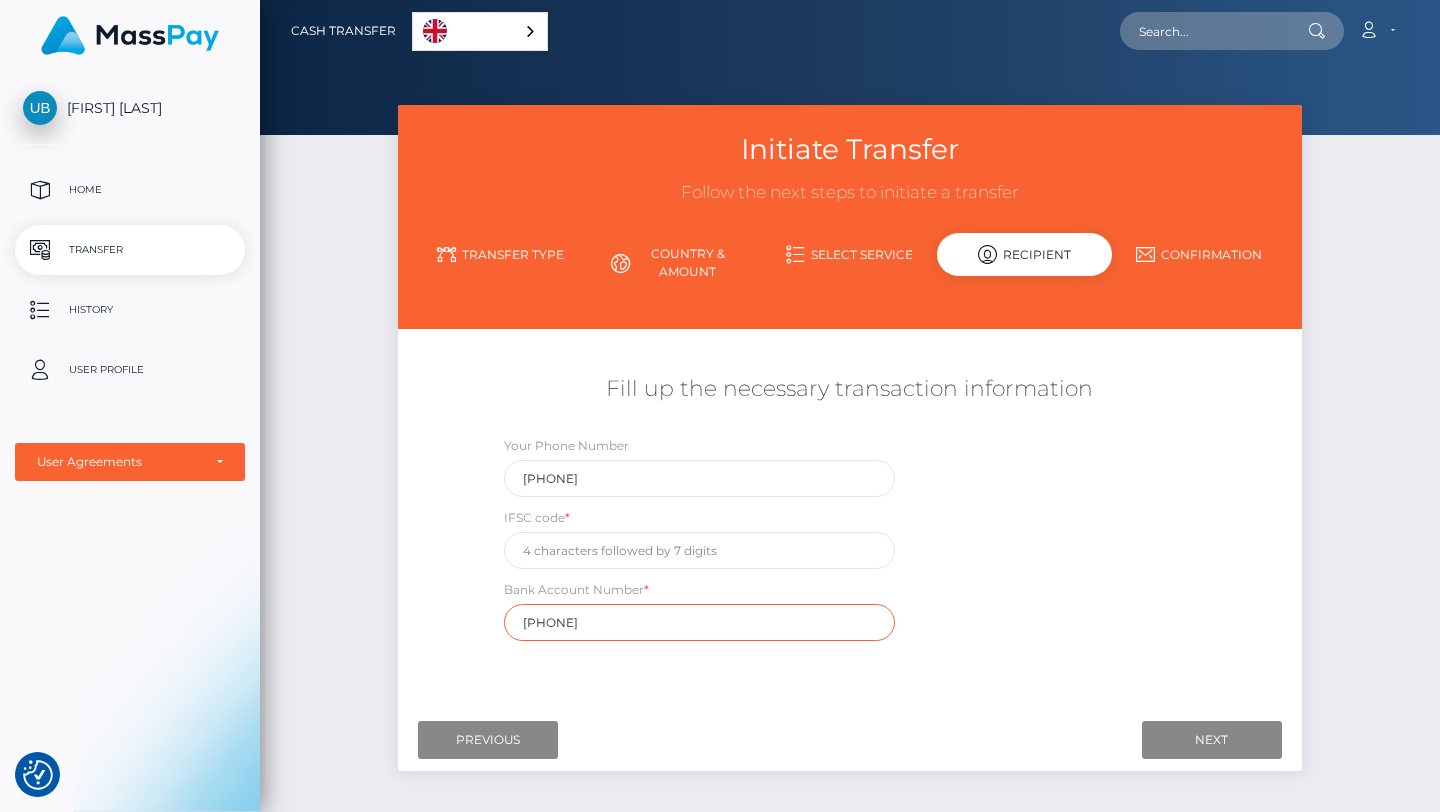 type on "[PHONE]" 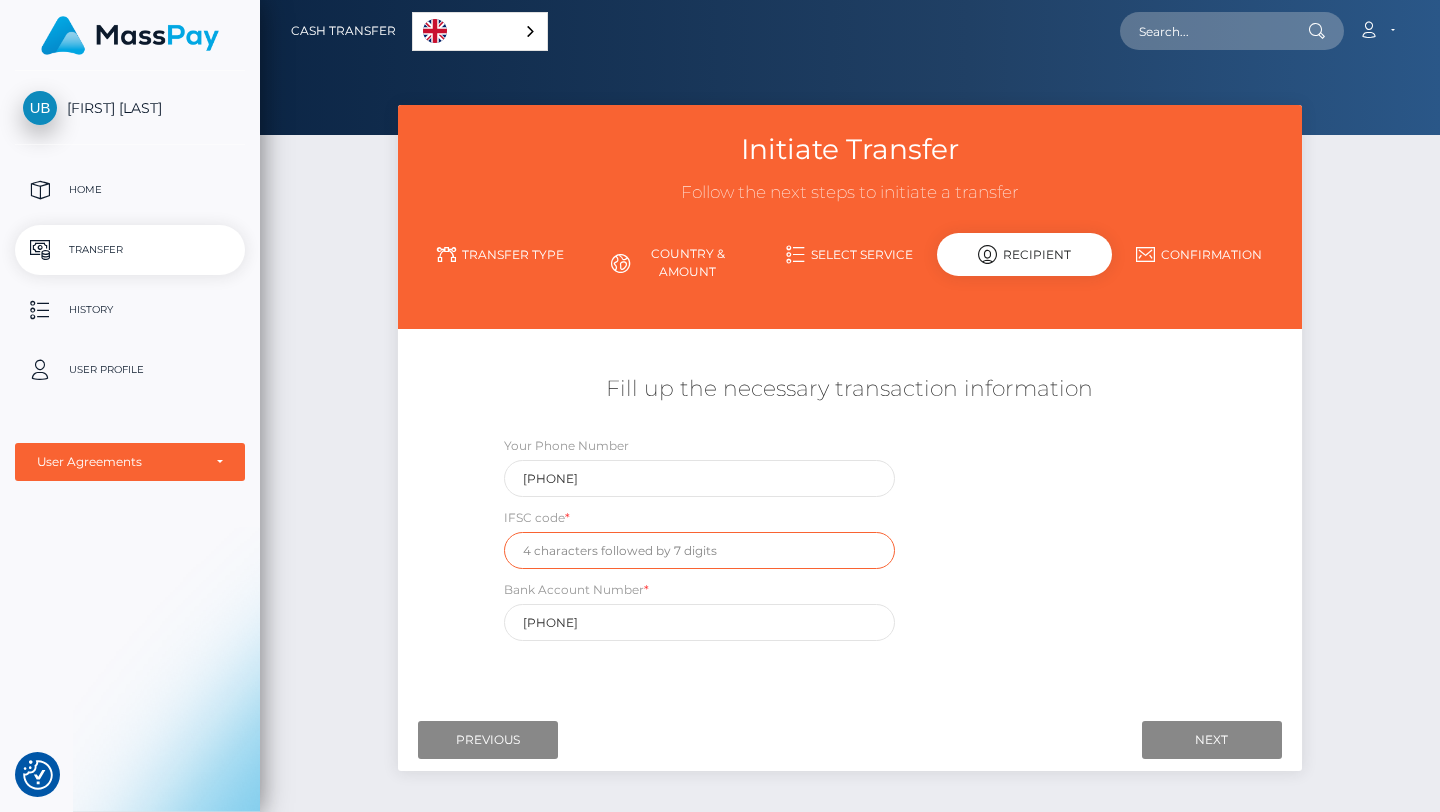 click at bounding box center [700, 550] 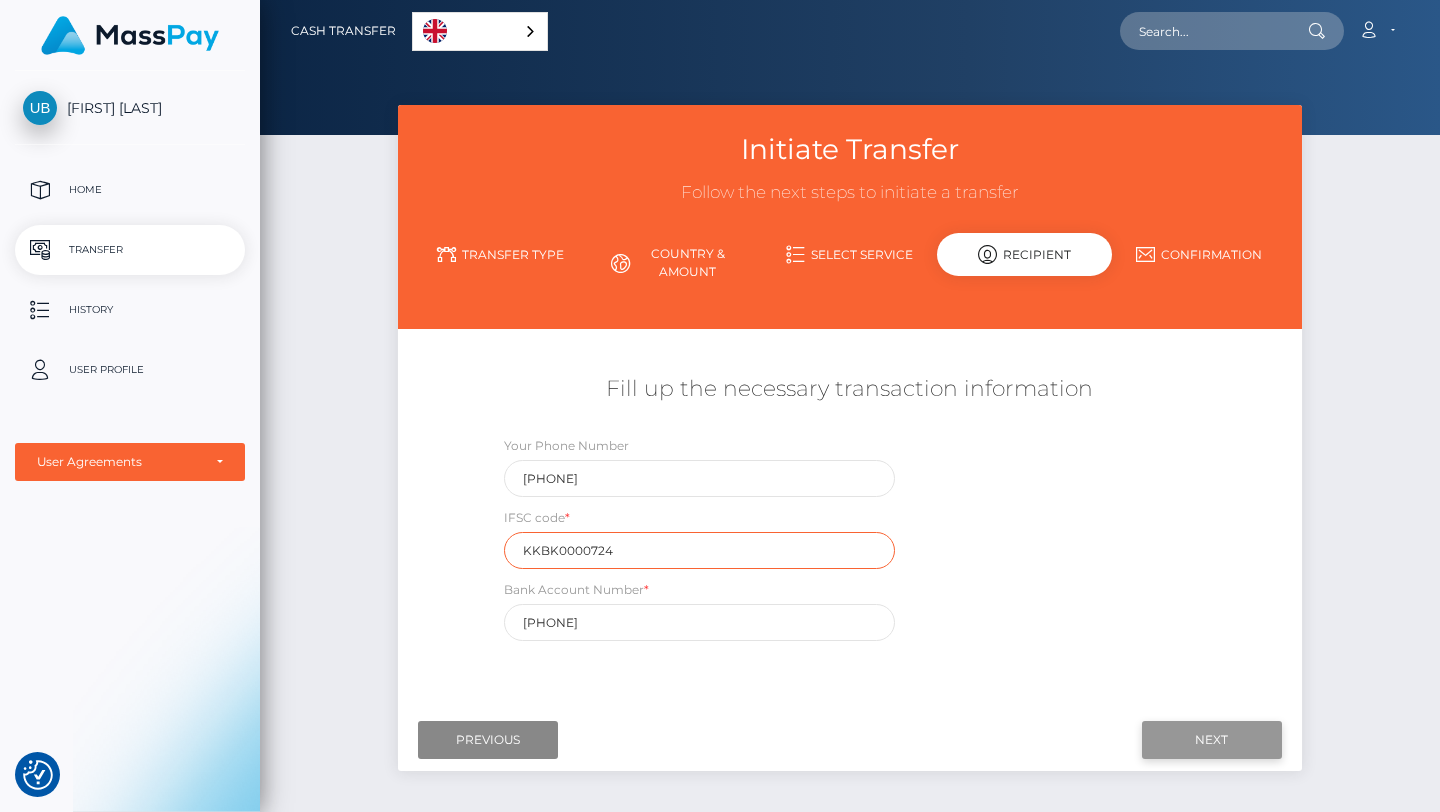 type on "KKBK0000724" 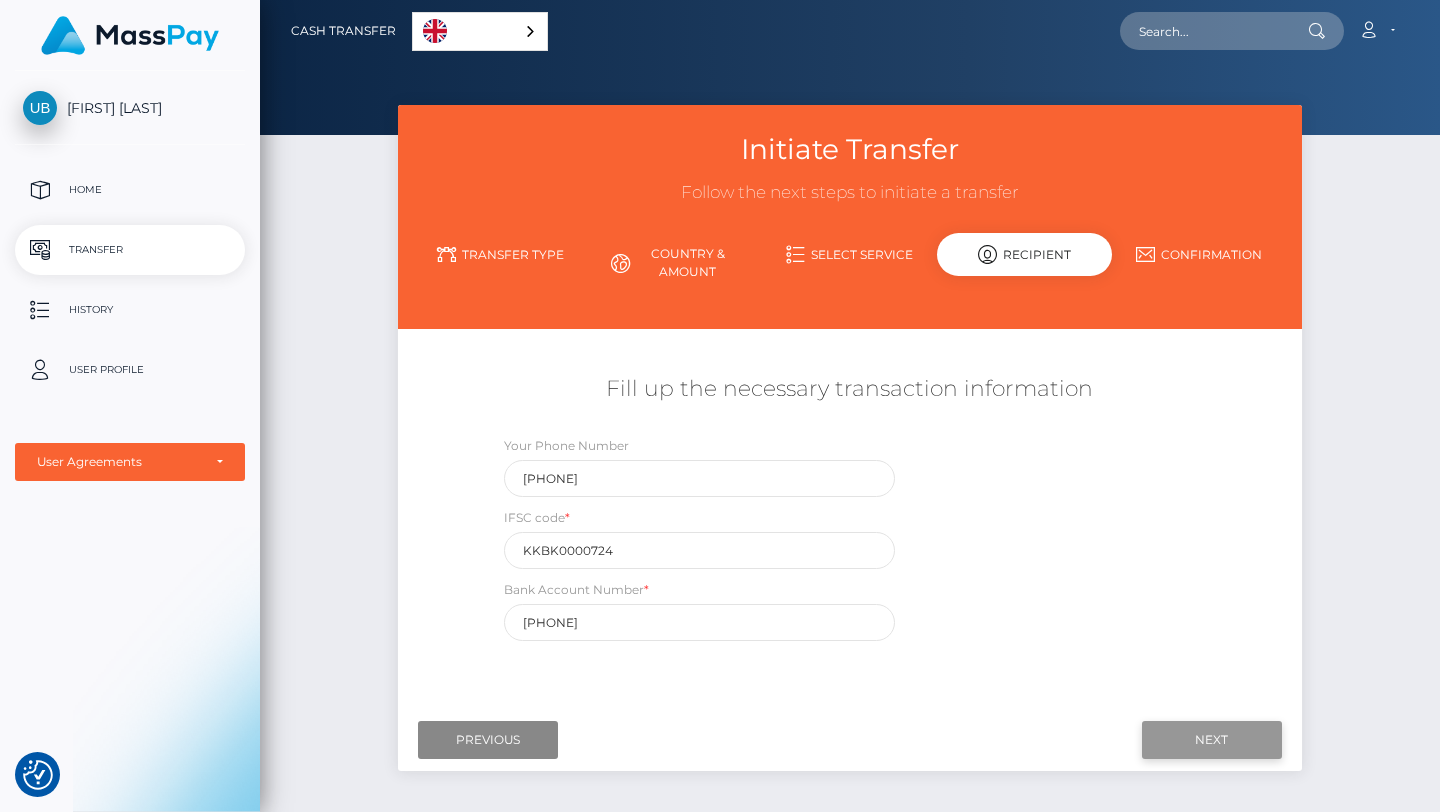 click on "Next" at bounding box center [1212, 740] 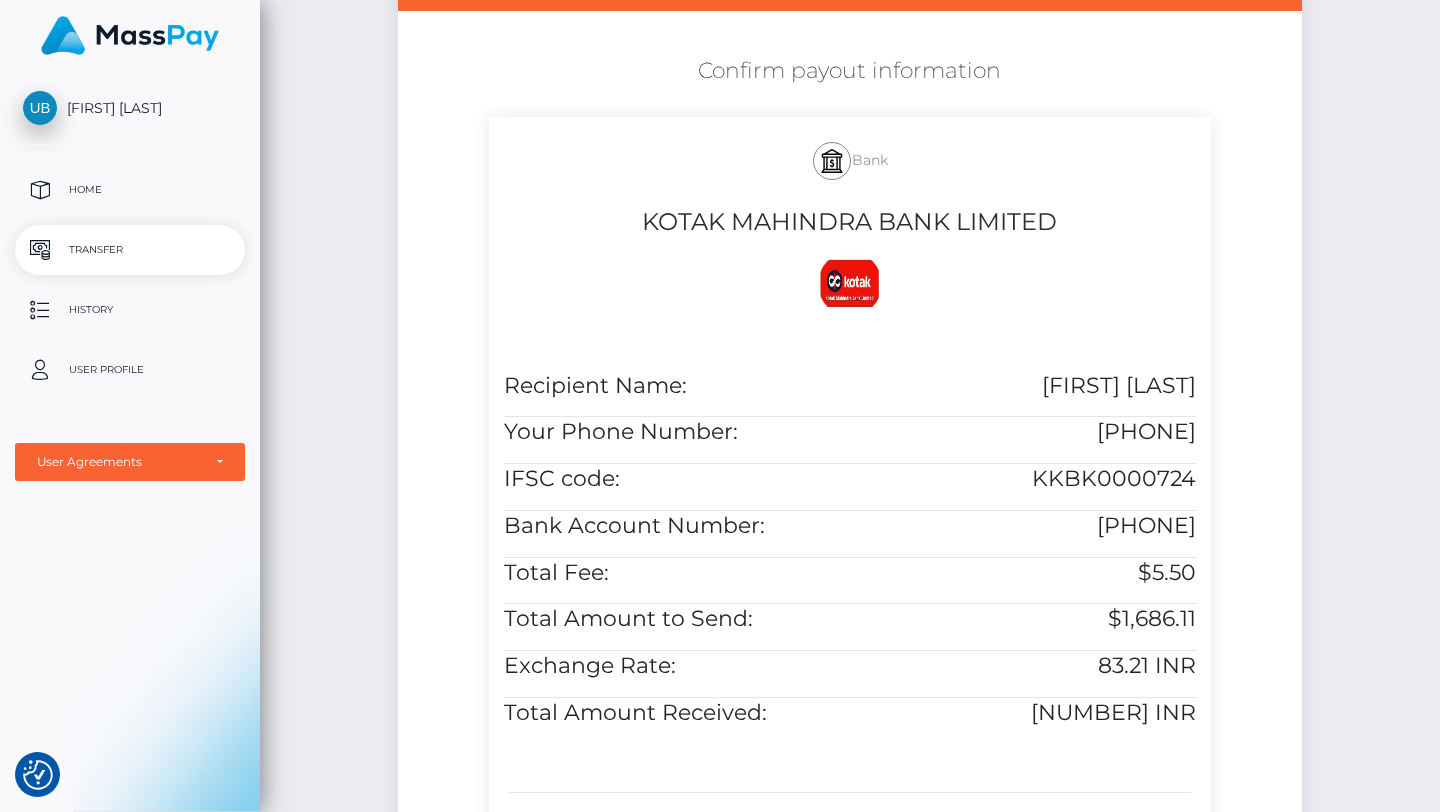 scroll, scrollTop: 322, scrollLeft: 0, axis: vertical 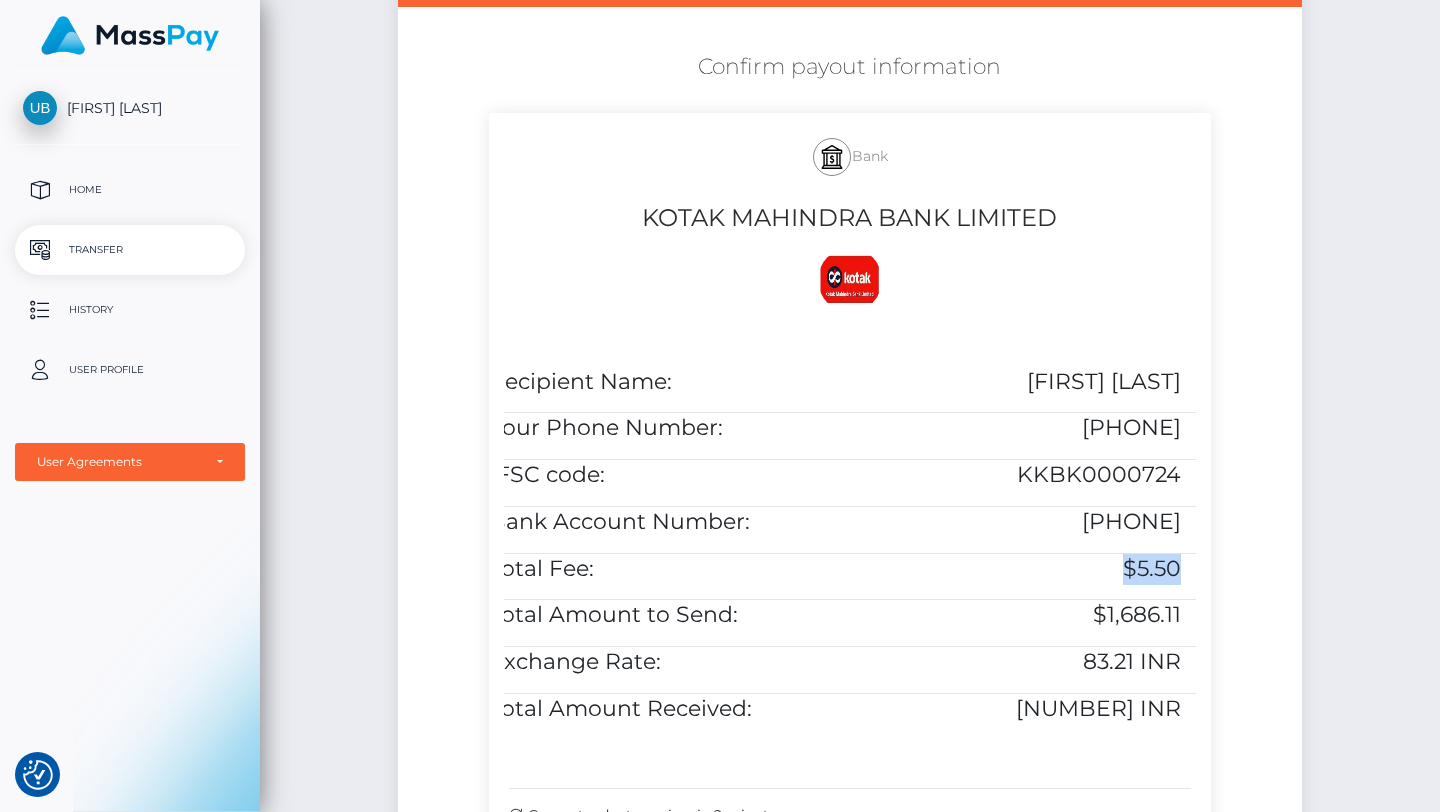 drag, startPoint x: 1124, startPoint y: 562, endPoint x: 1188, endPoint y: 562, distance: 64 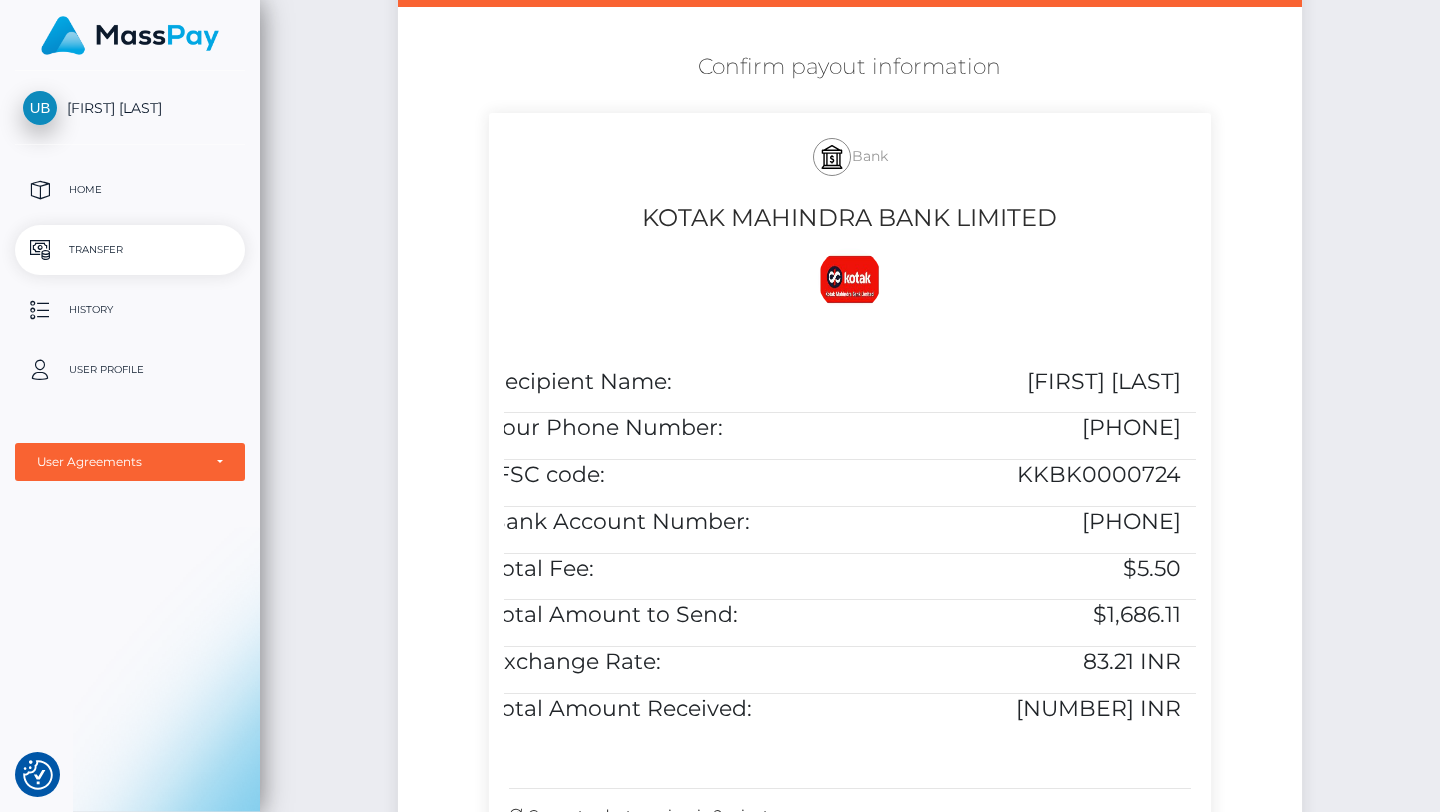 scroll, scrollTop: 391, scrollLeft: 0, axis: vertical 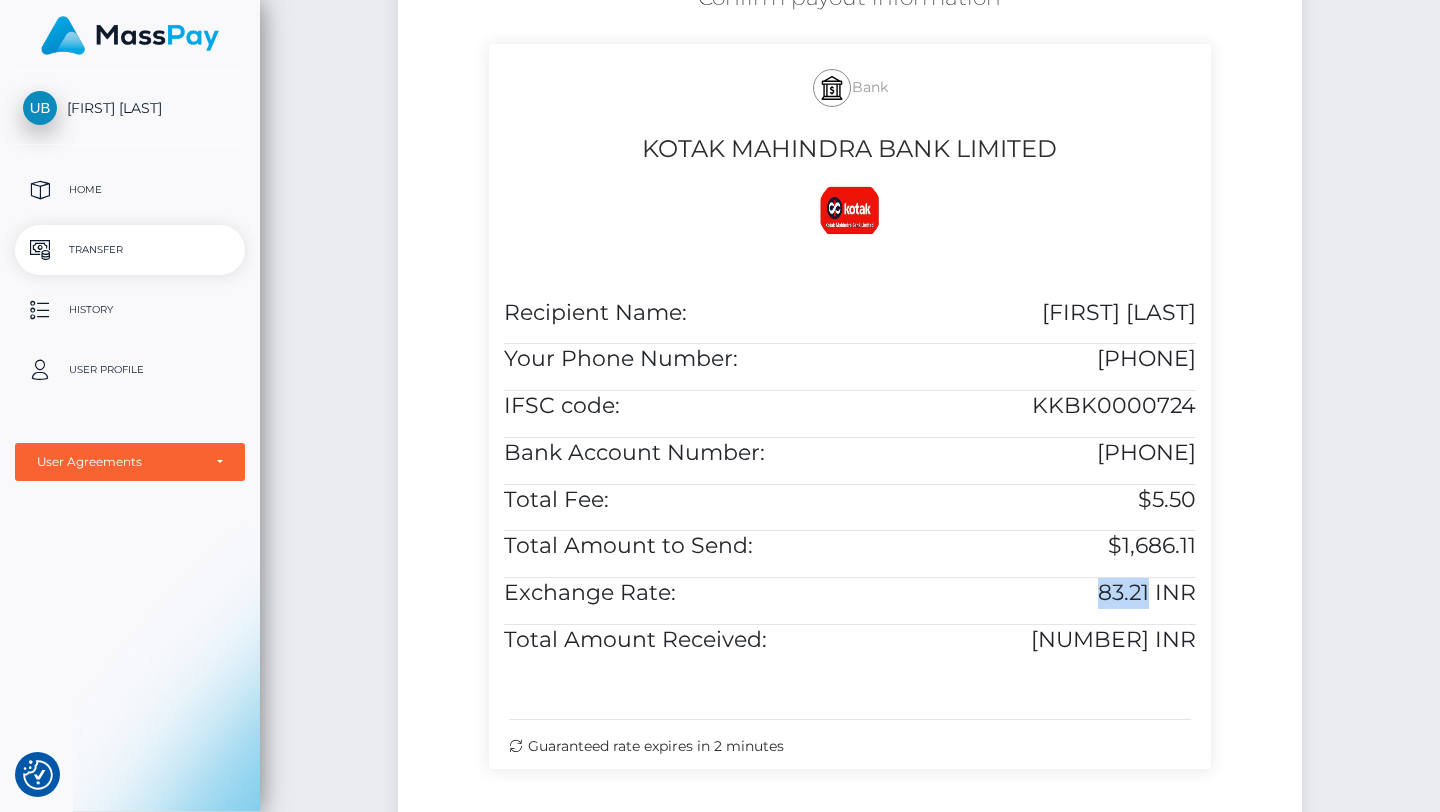 drag, startPoint x: 1066, startPoint y: 592, endPoint x: 1153, endPoint y: 596, distance: 87.0919 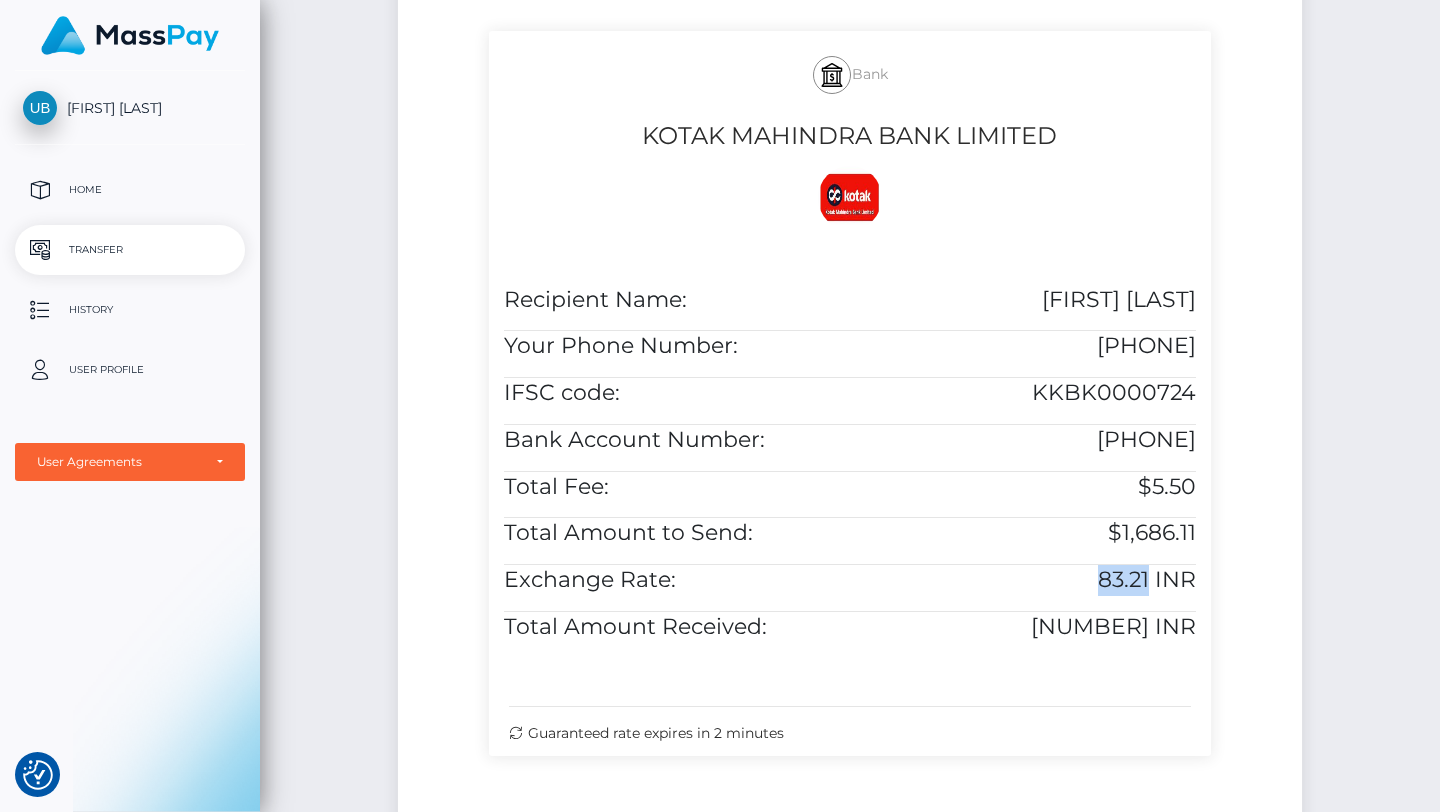 scroll, scrollTop: 406, scrollLeft: 0, axis: vertical 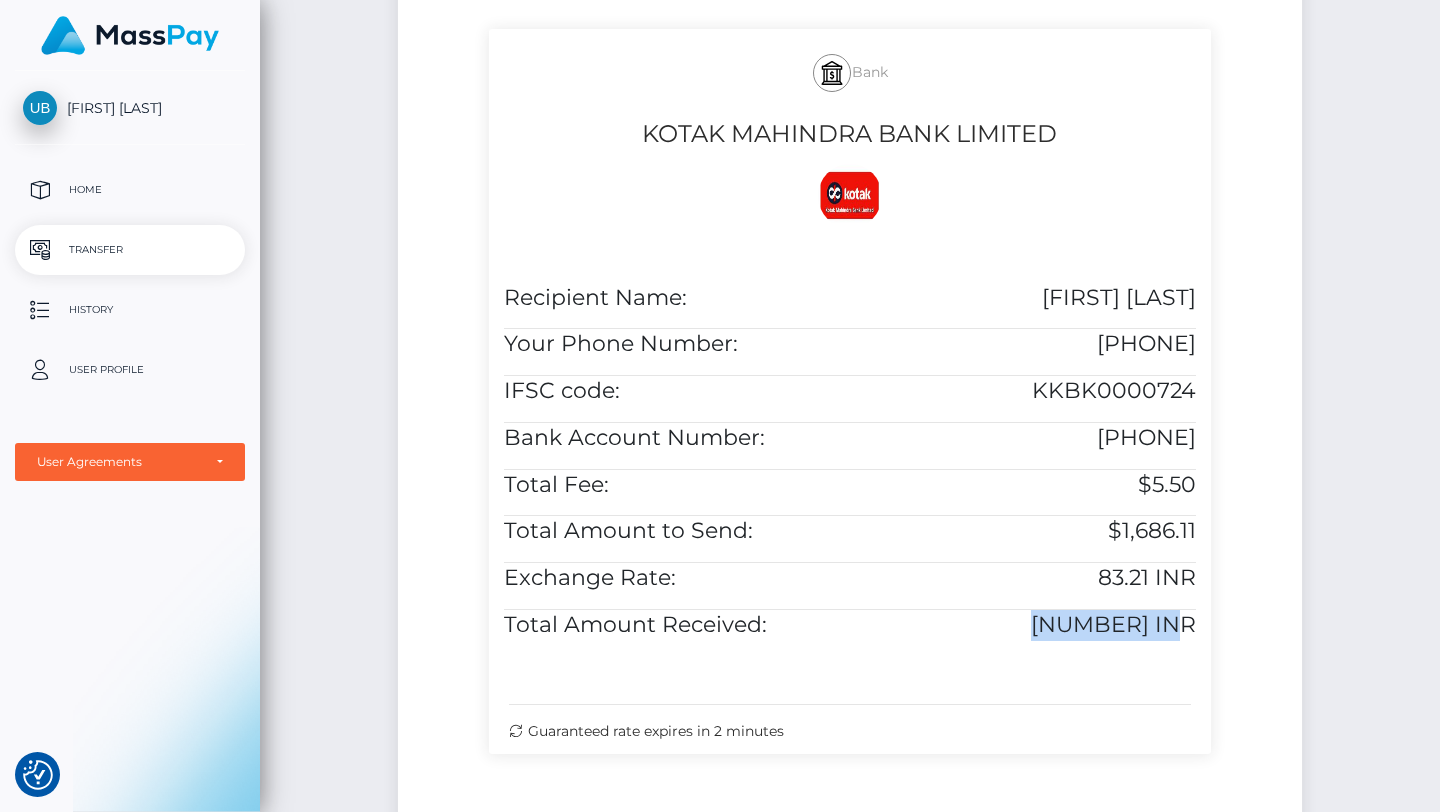 drag, startPoint x: 1153, startPoint y: 626, endPoint x: 1032, endPoint y: 626, distance: 121 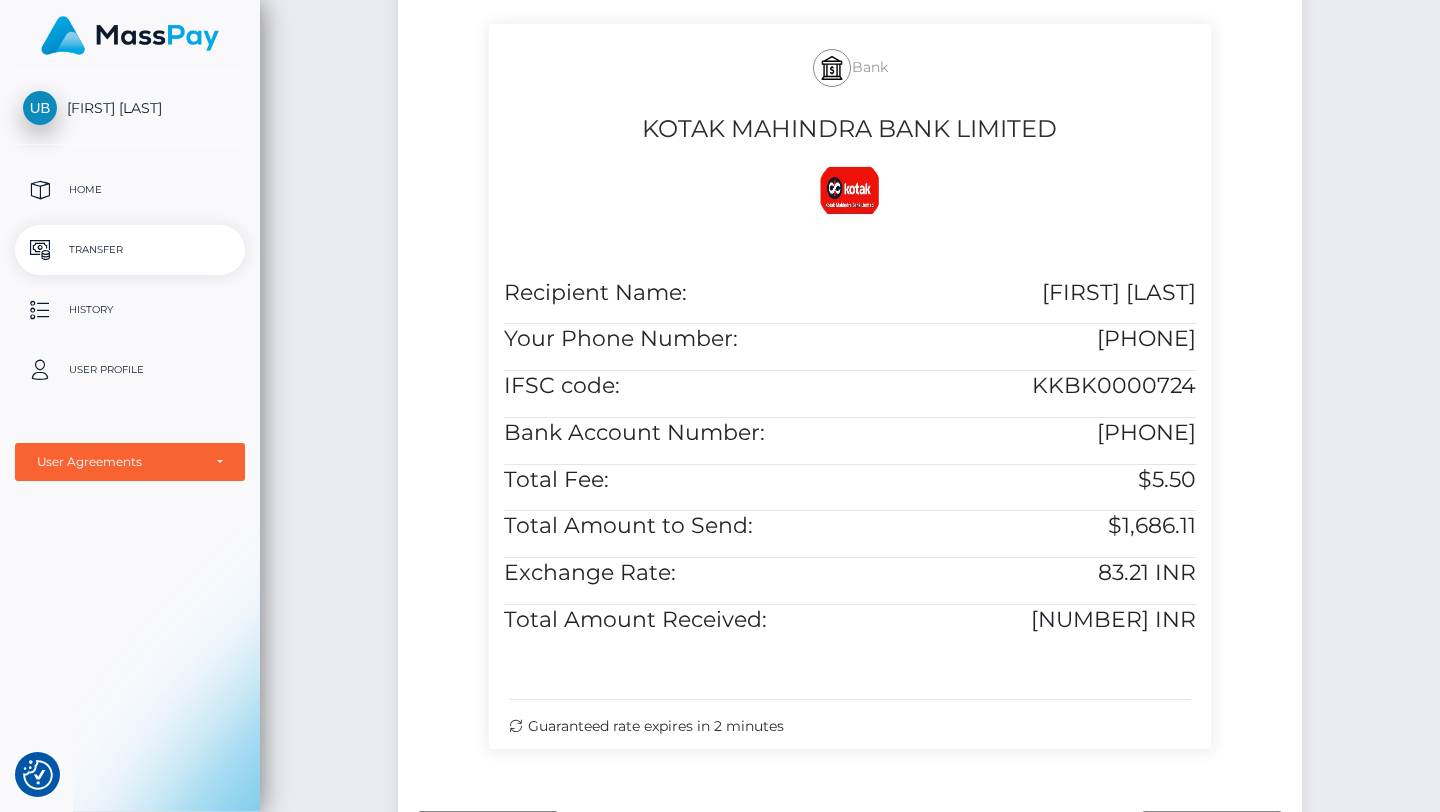 scroll, scrollTop: 568, scrollLeft: 0, axis: vertical 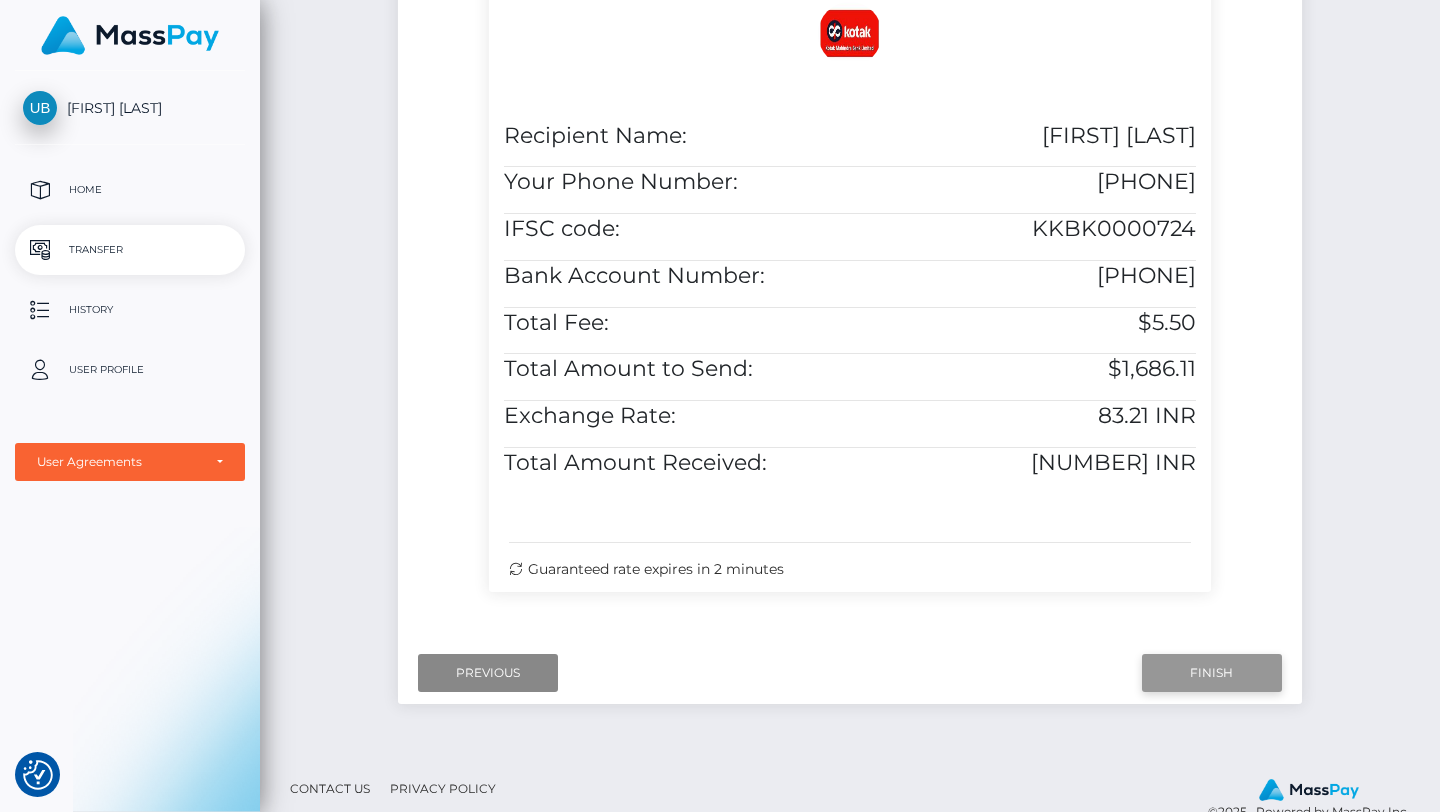 click on "Finish" at bounding box center (1212, 673) 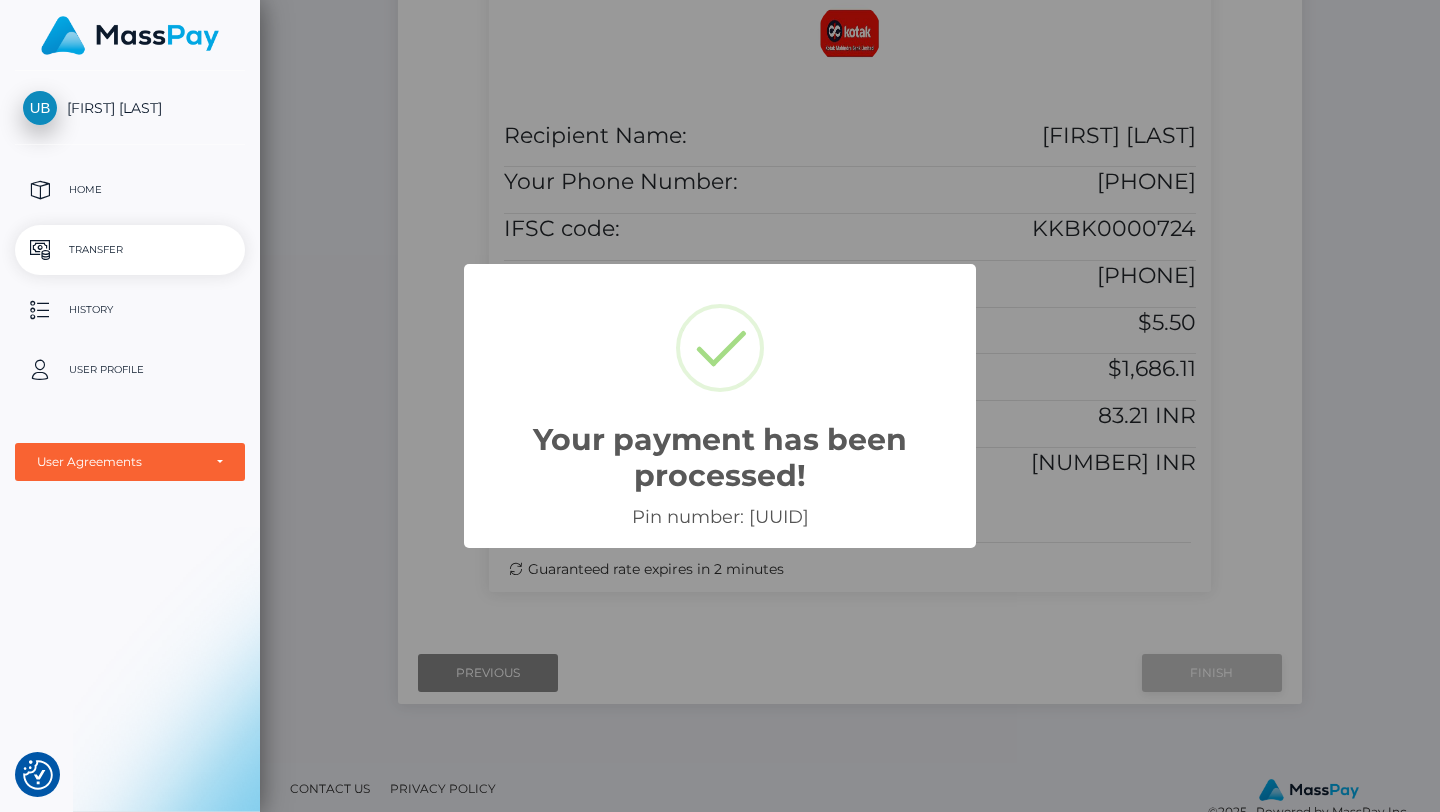 click on "Your payment has been processed! × Pin number: [UUID] OK Cancel" at bounding box center (720, 406) 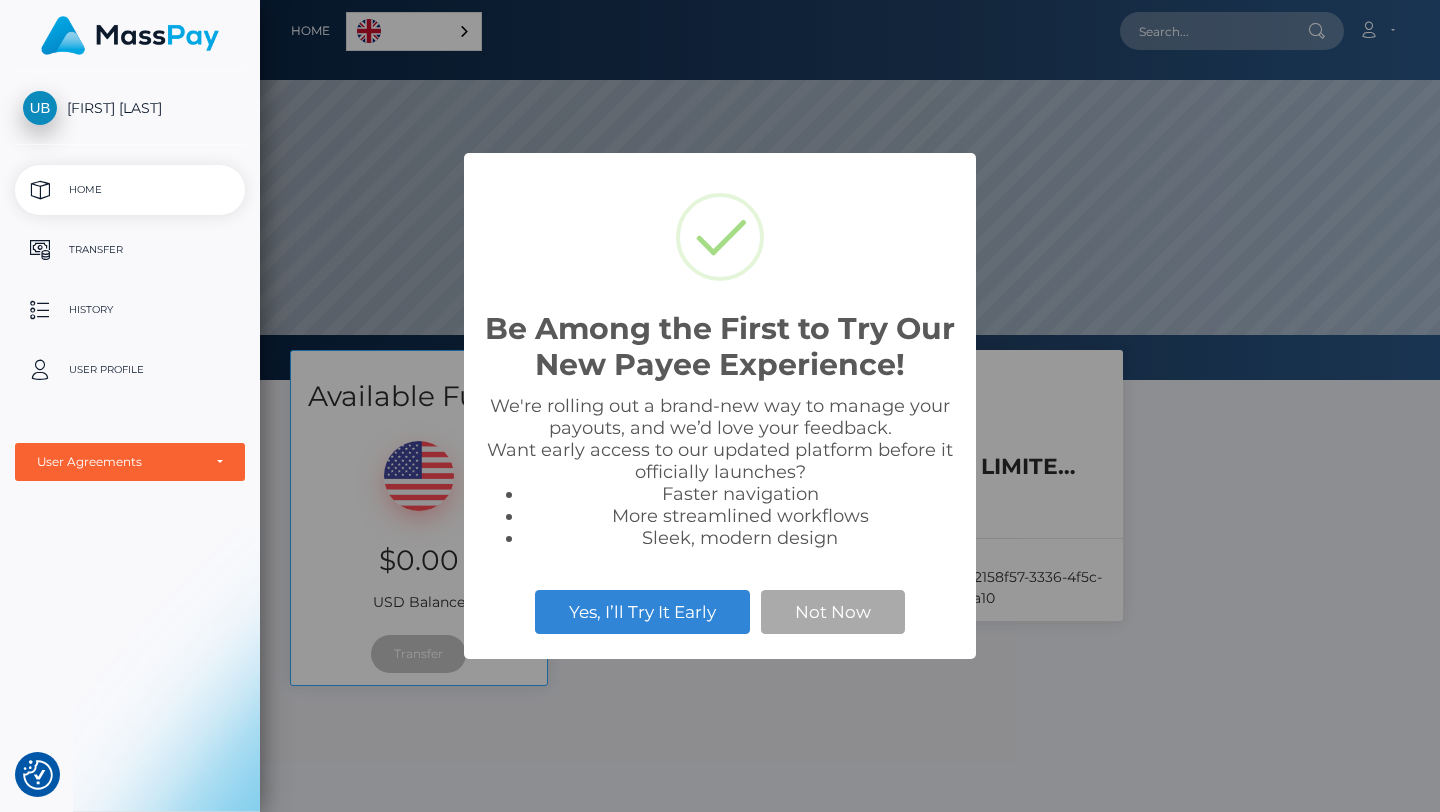 scroll, scrollTop: 0, scrollLeft: 0, axis: both 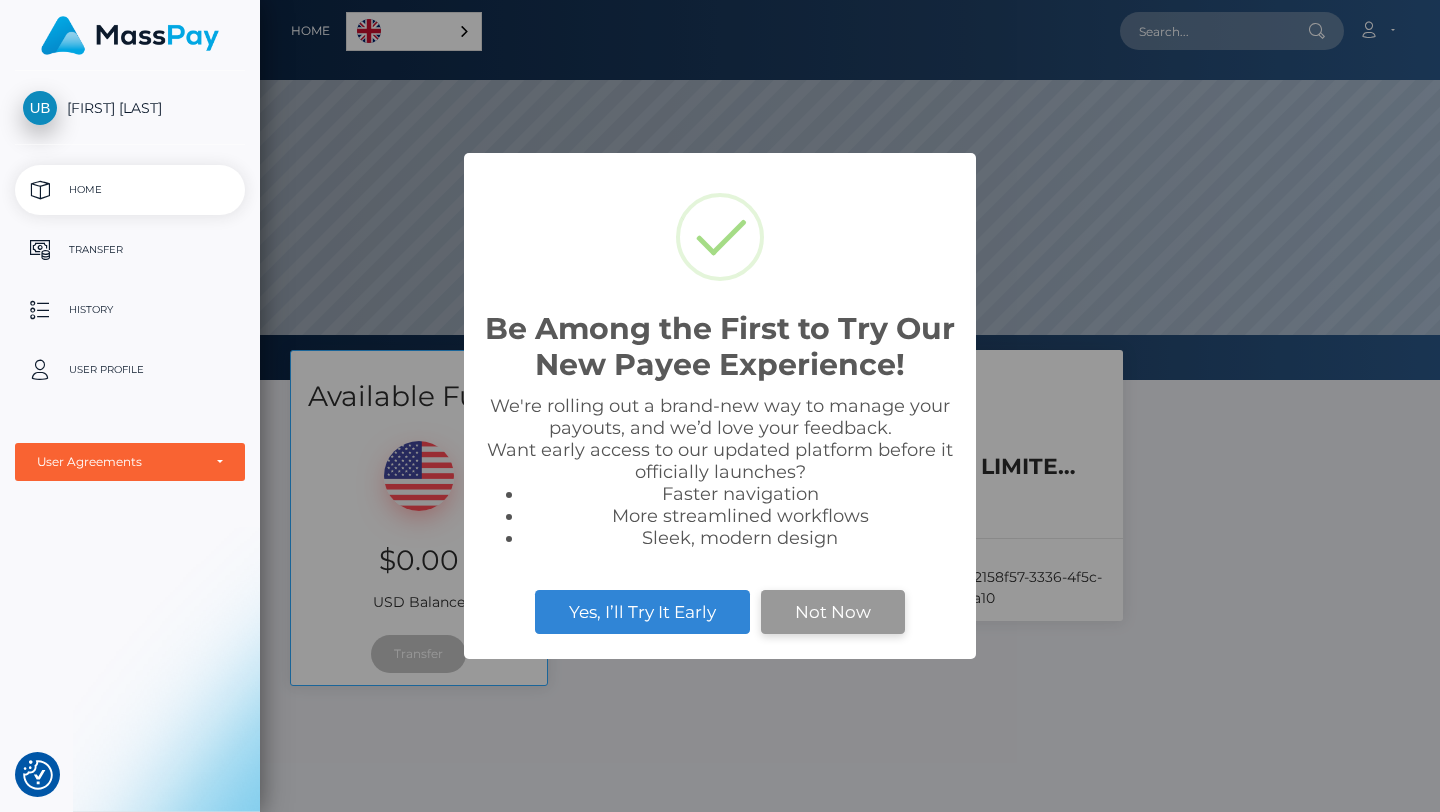 click on "Not Now" at bounding box center [833, 612] 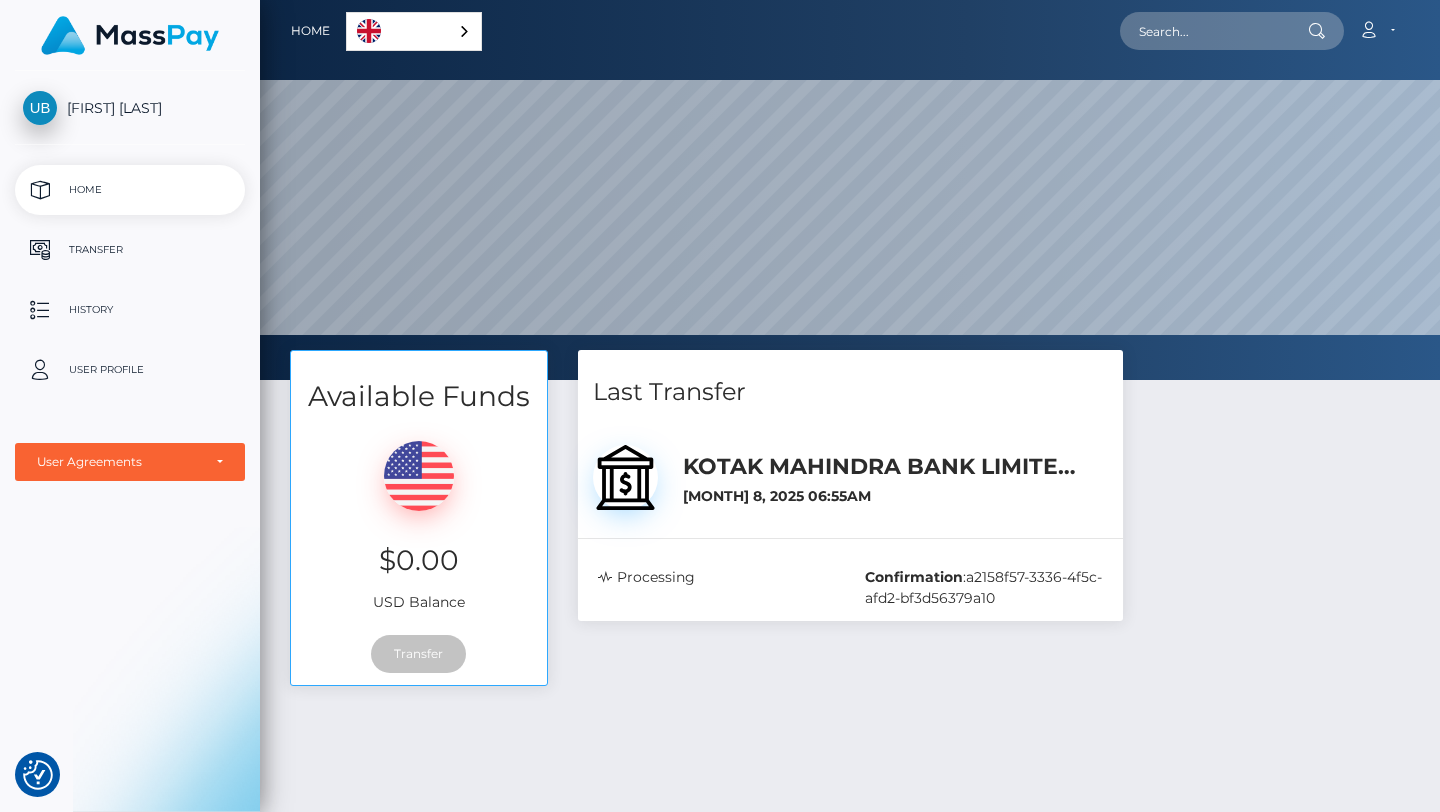 click on "Processing" at bounding box center [717, 588] 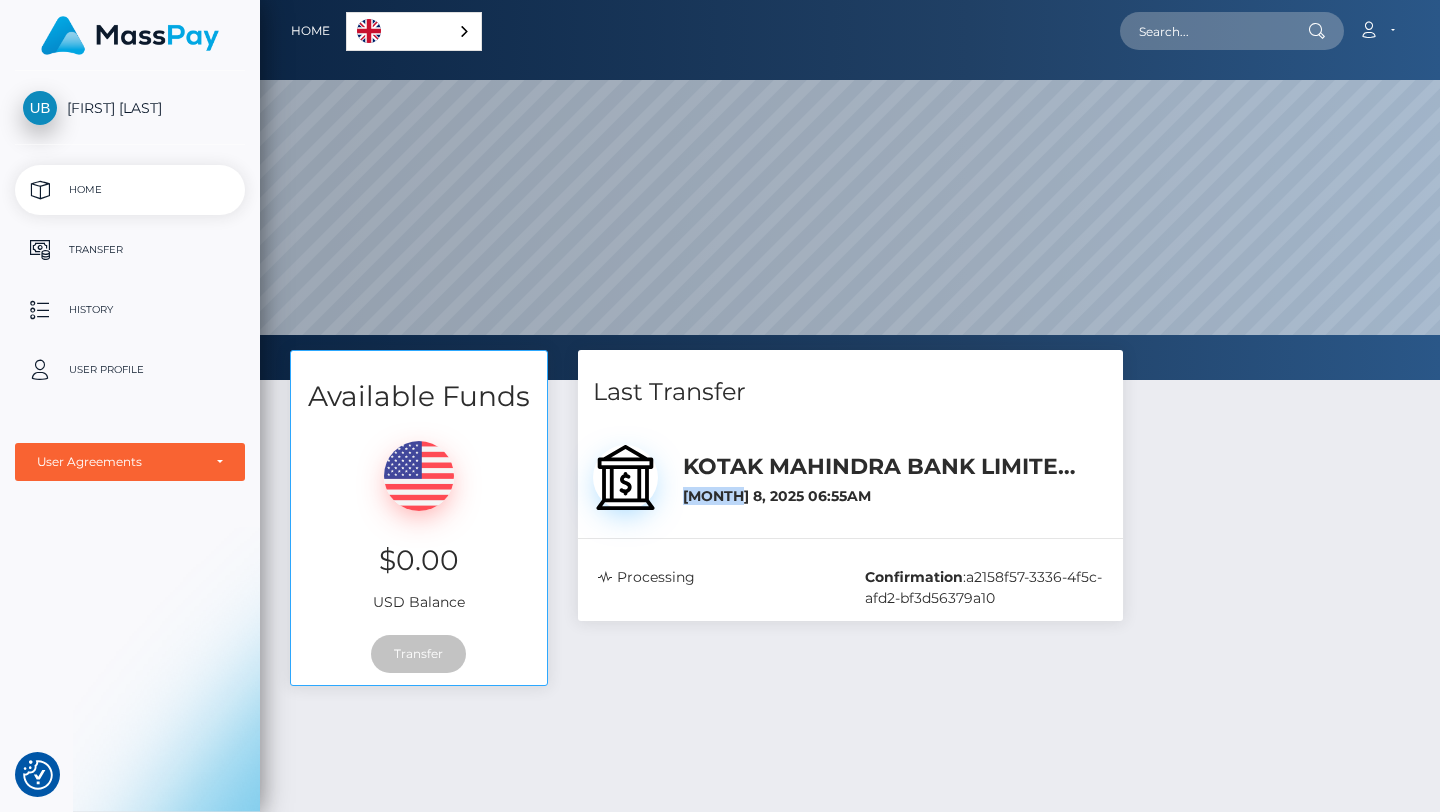 click on "KOTAK MAHINDRA BANK LIMITED / INR
August  8, 2025 06:55AM" at bounding box center [895, 475] 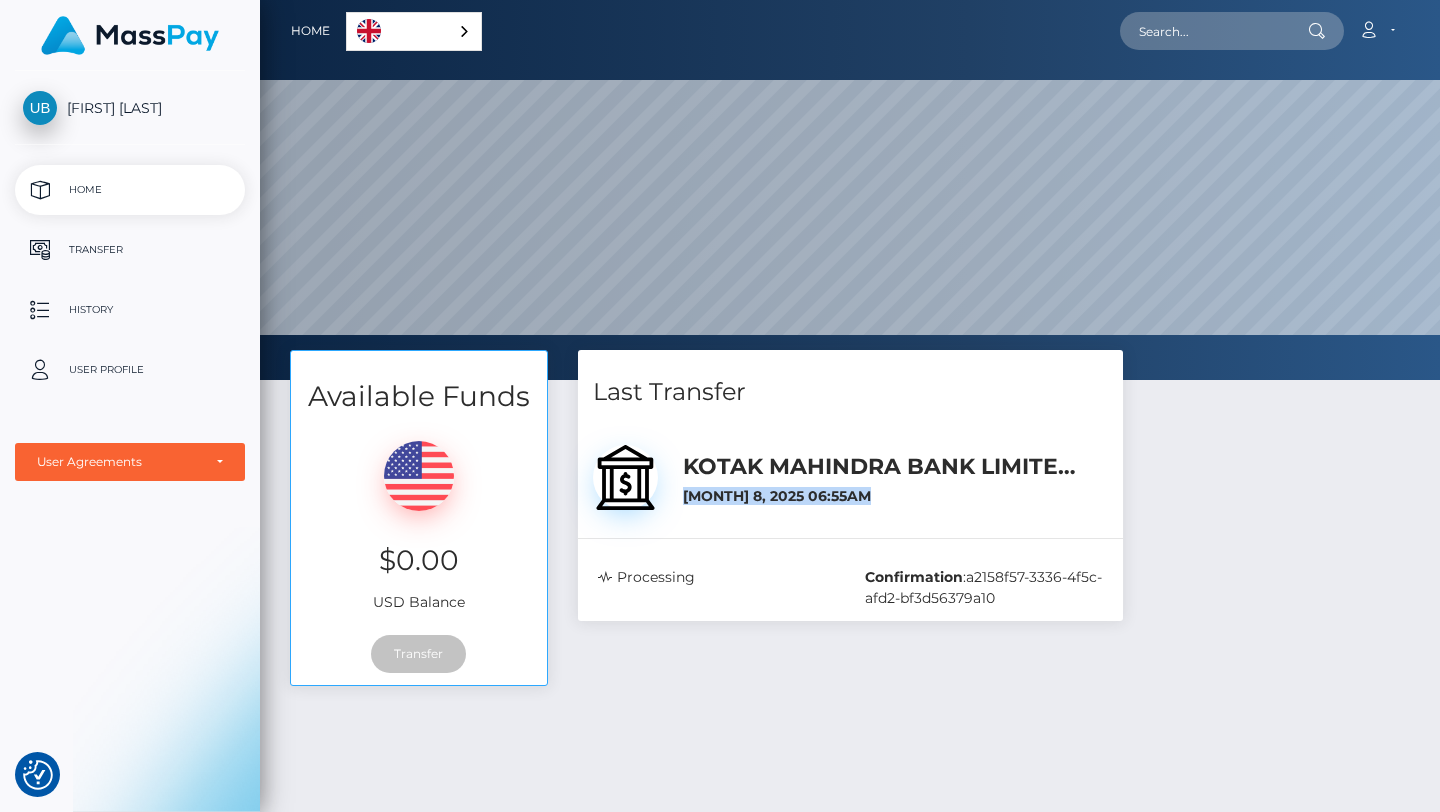 click on "KOTAK MAHINDRA BANK LIMITED / INR
August  8, 2025 06:55AM" at bounding box center (895, 475) 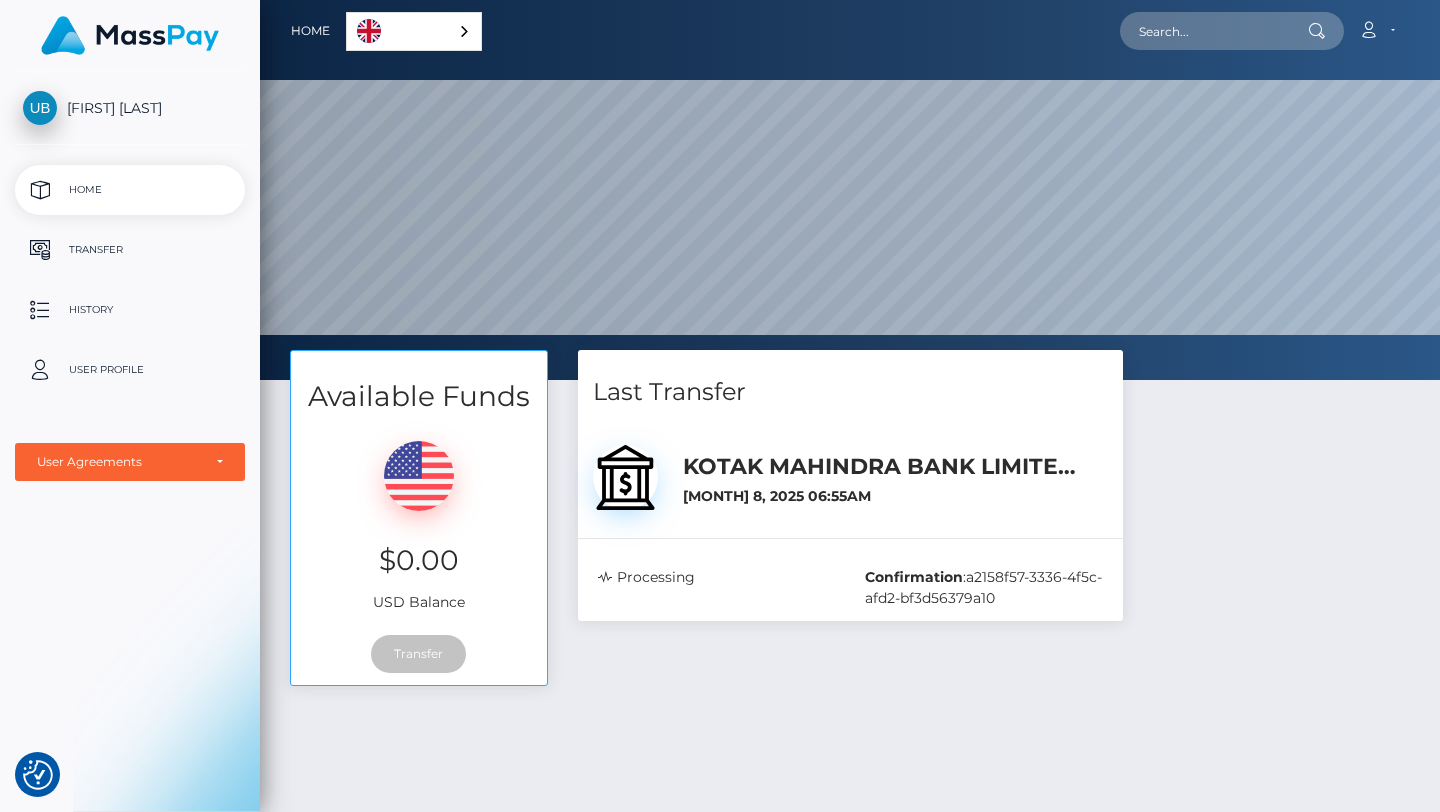 click at bounding box center [625, 477] 